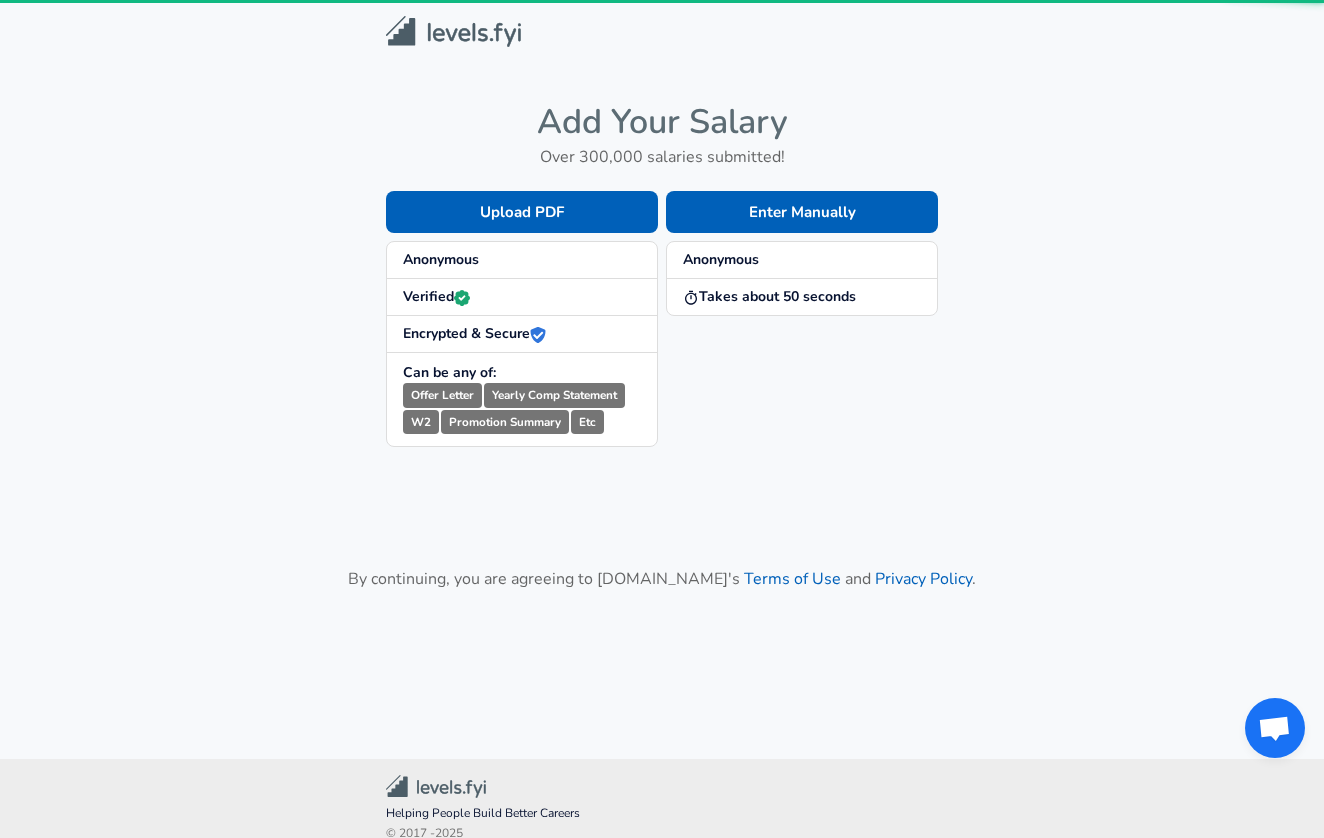 scroll, scrollTop: 0, scrollLeft: 0, axis: both 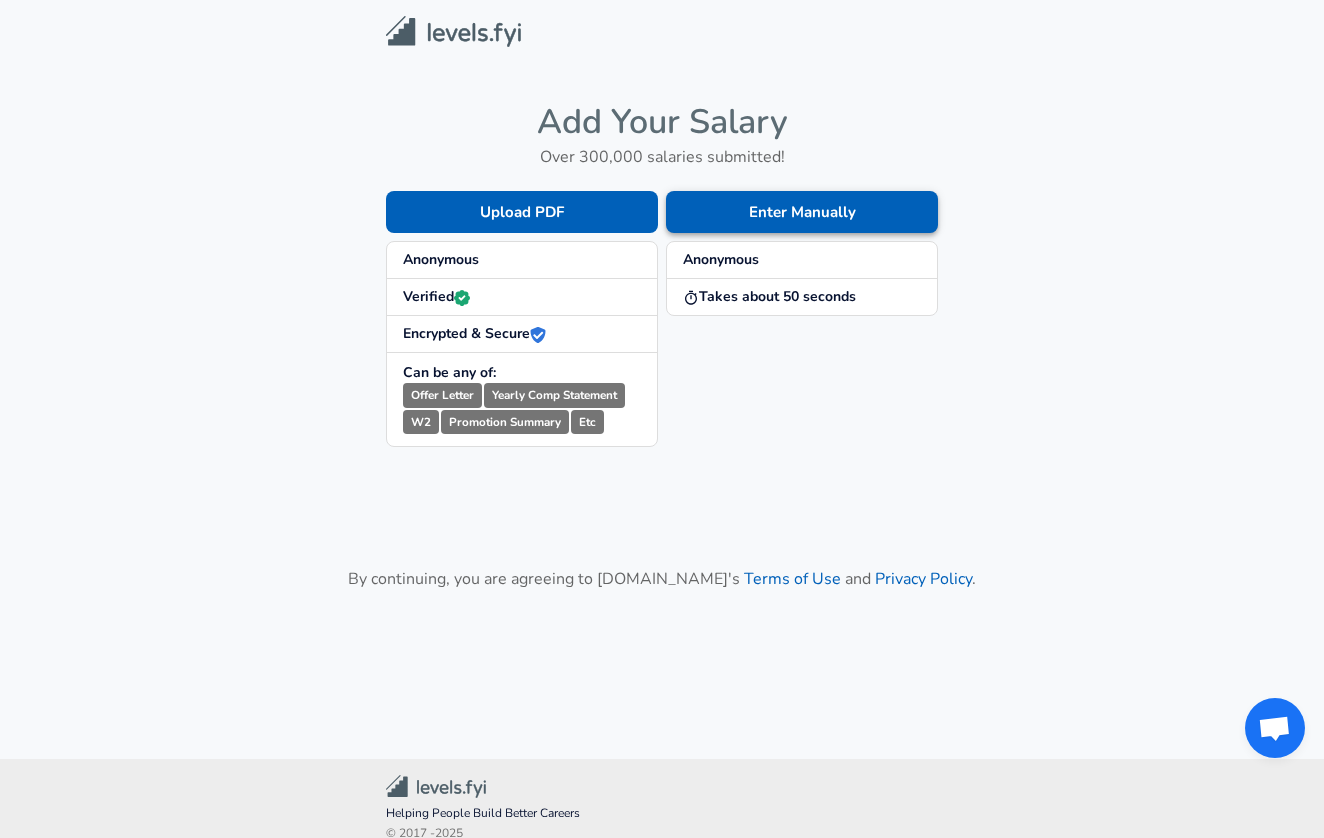 click on "Enter Manually" at bounding box center [802, 212] 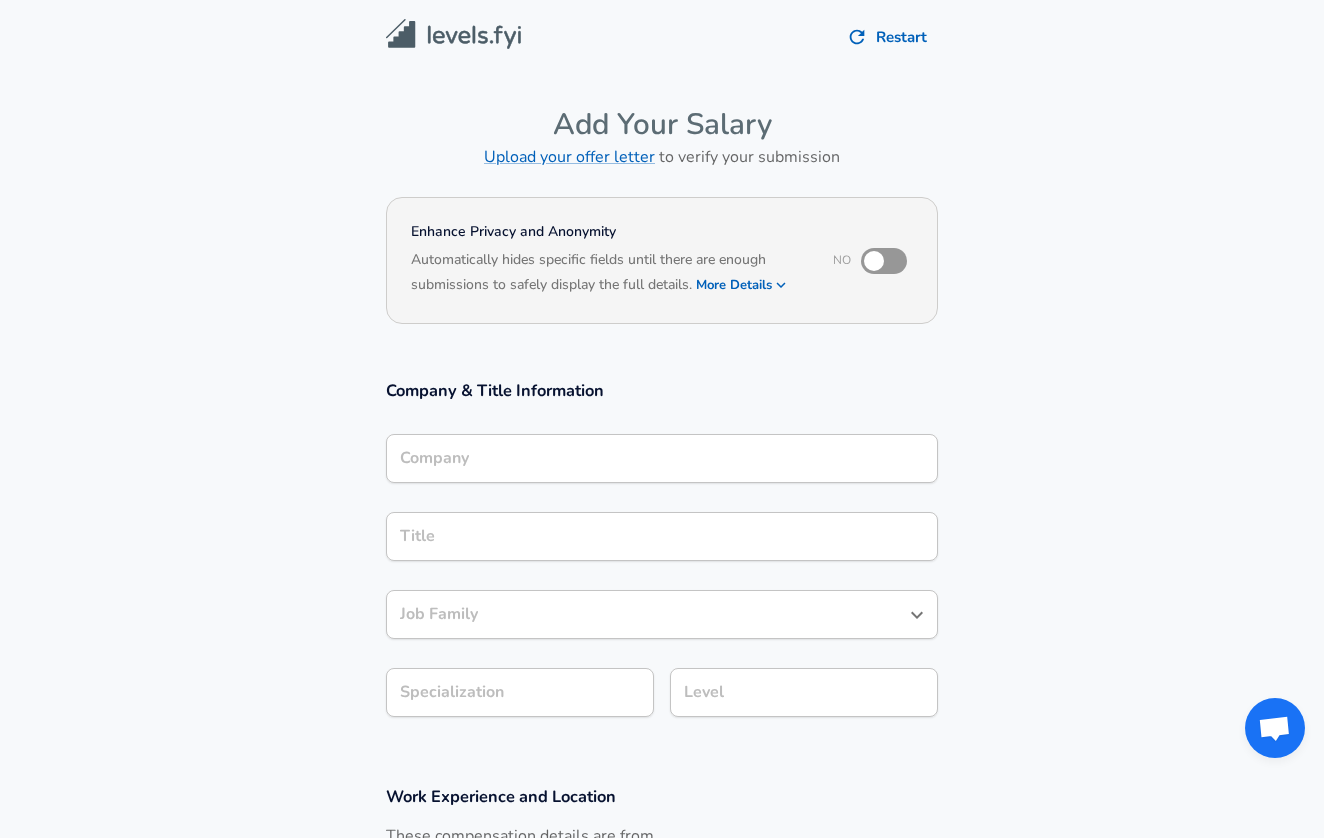 click at bounding box center [874, 261] 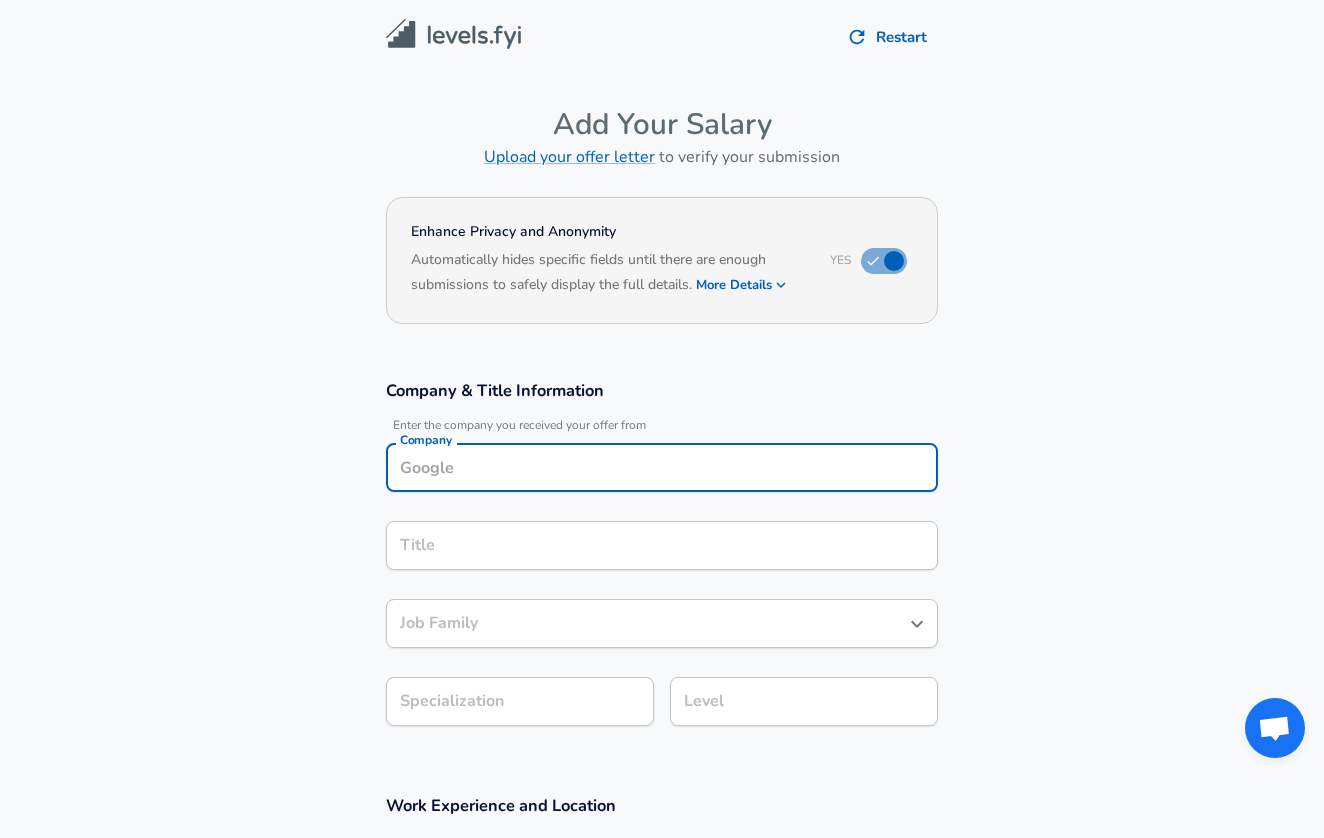 scroll, scrollTop: 20, scrollLeft: 0, axis: vertical 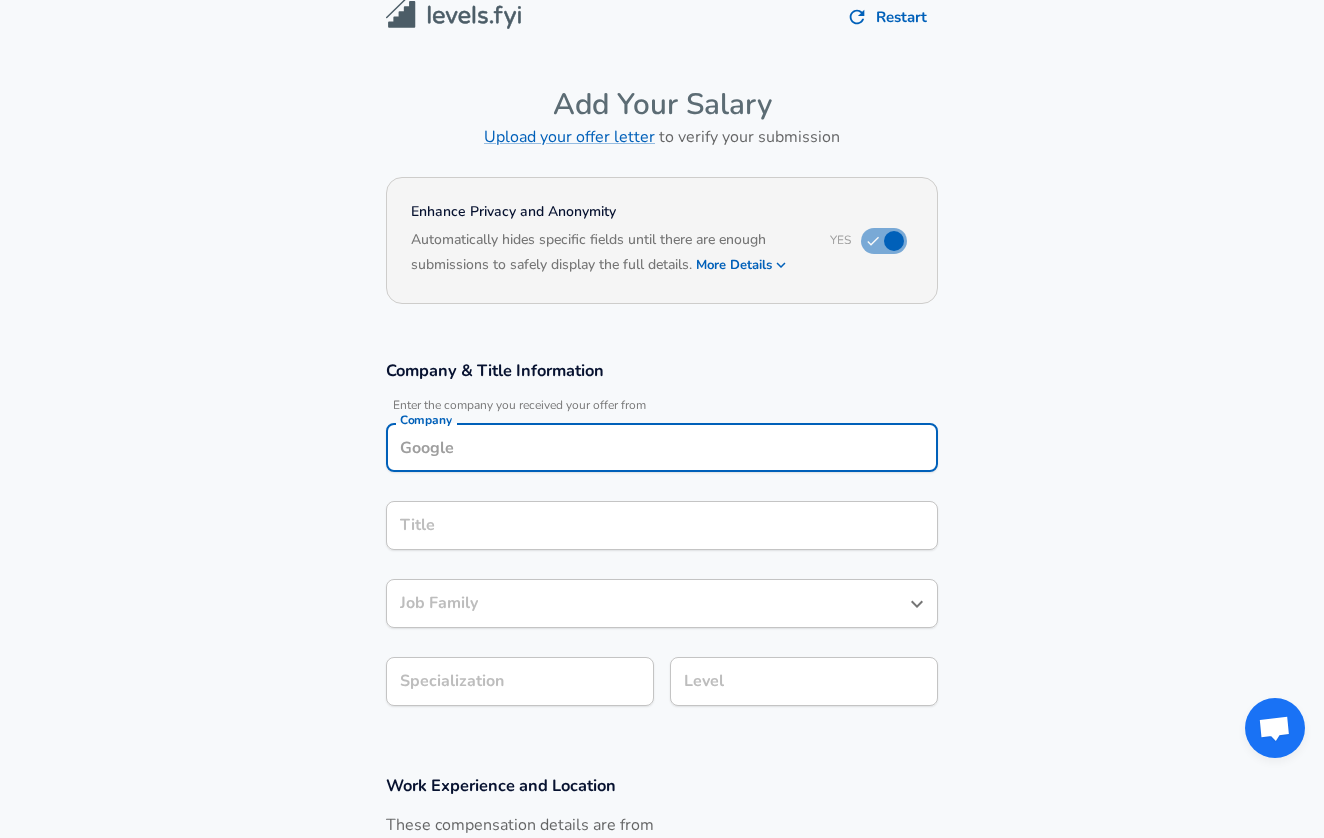 click on "Company Company" at bounding box center [662, 450] 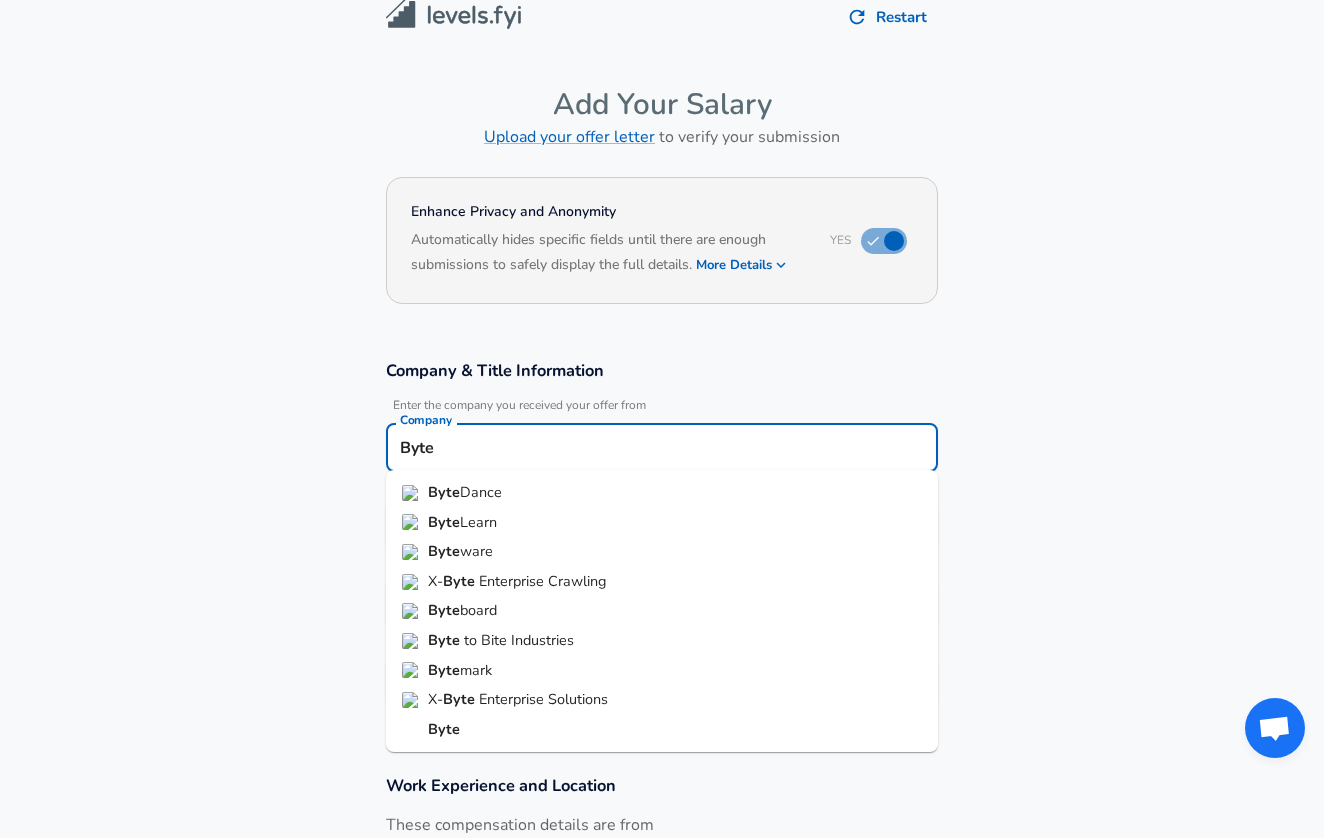 click on "Byte Dance" at bounding box center [662, 493] 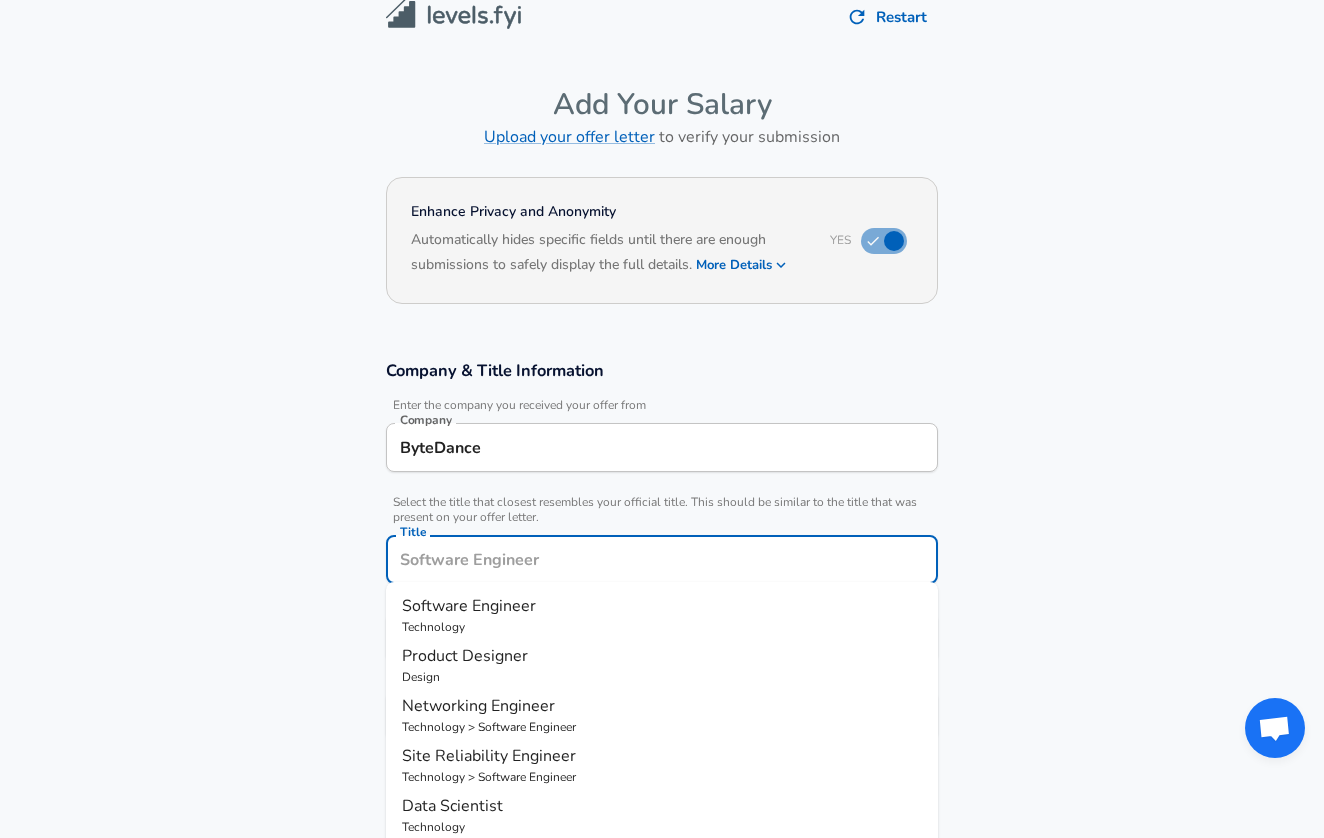 click on "Title" at bounding box center [662, 559] 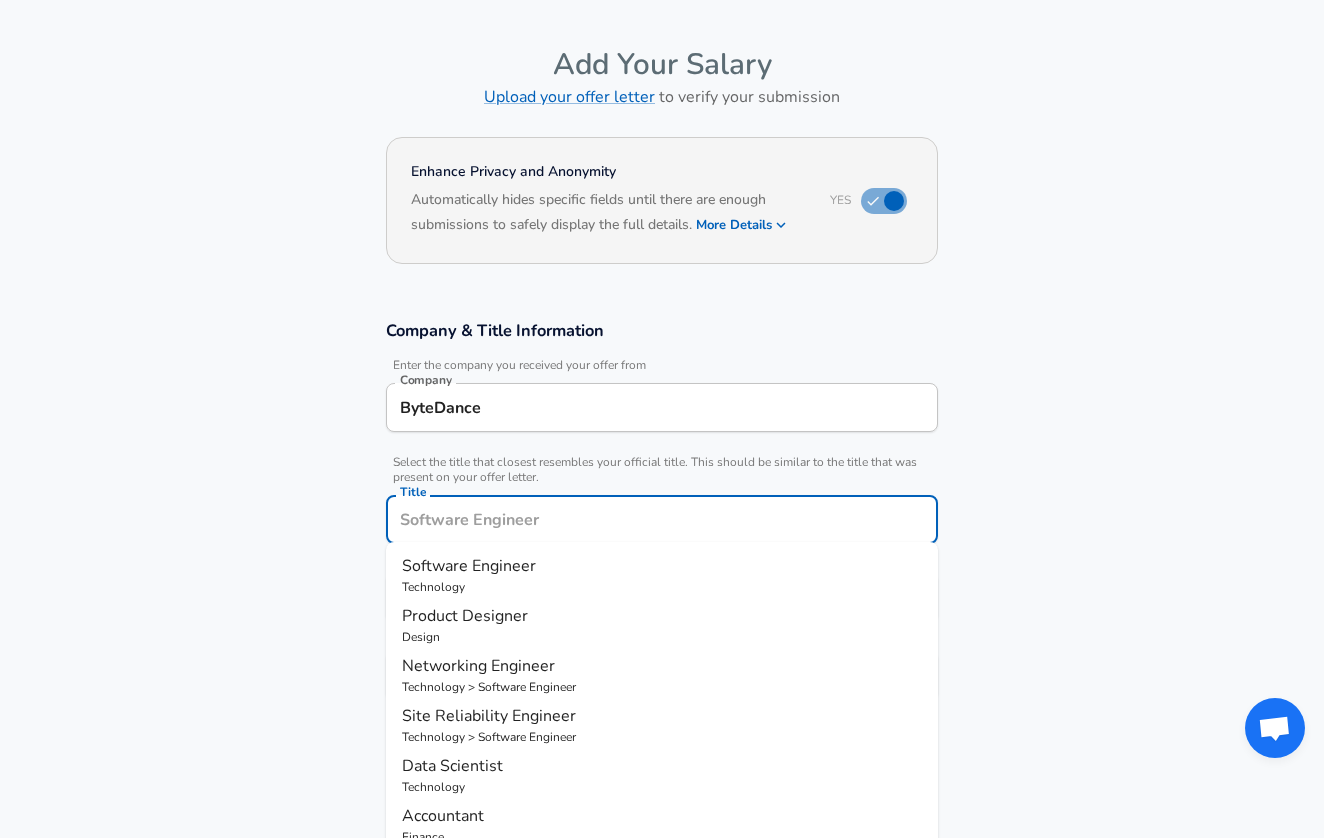 click on "Software Engineer" at bounding box center (662, 566) 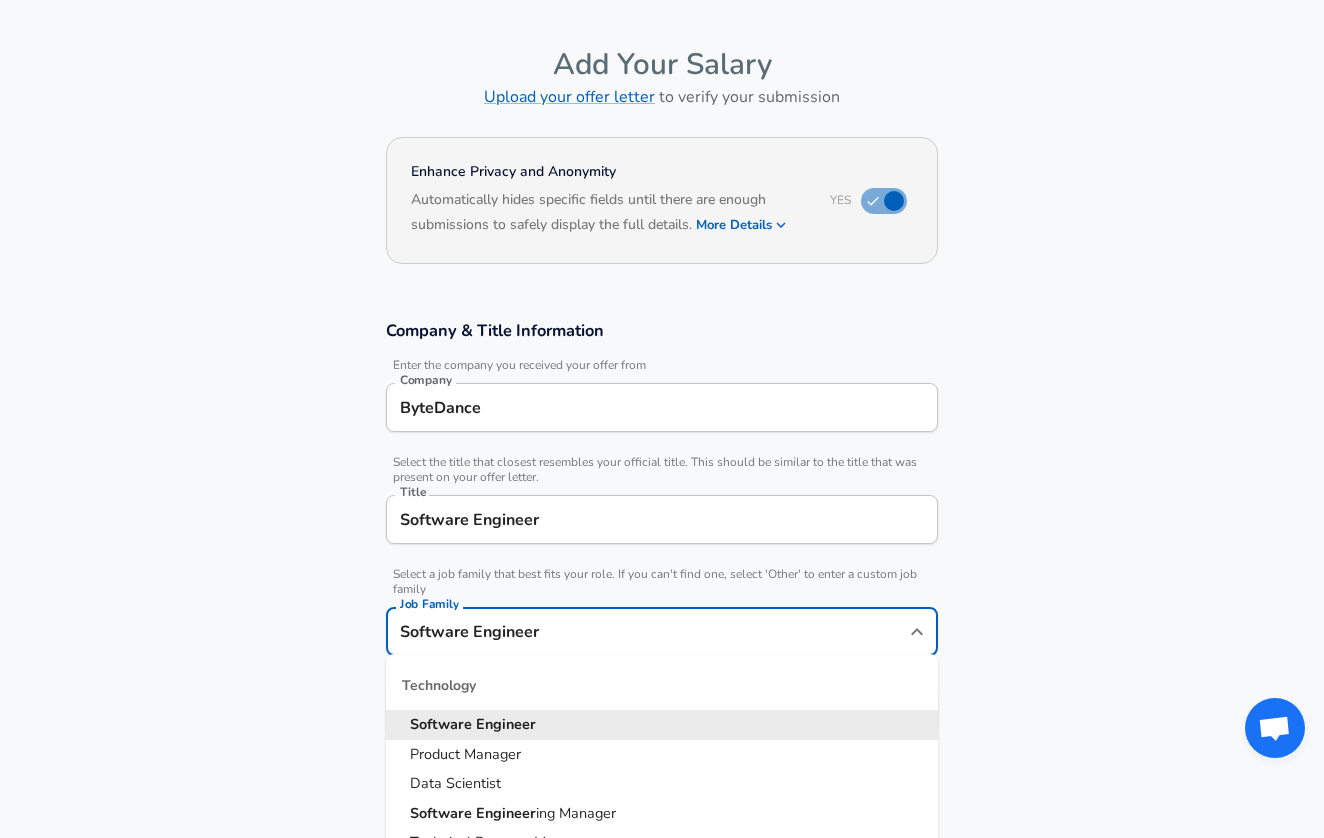 click on "Software Engineer" at bounding box center [647, 631] 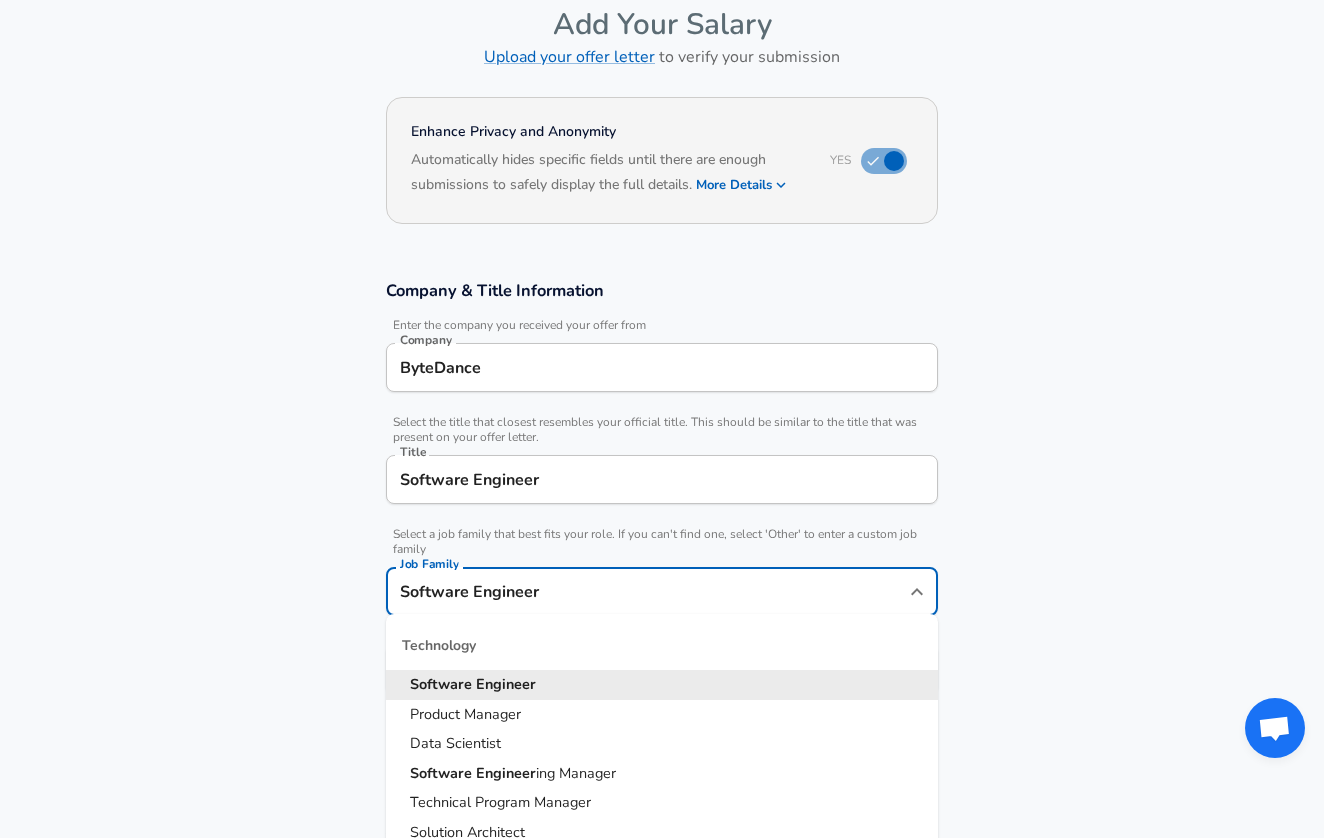 scroll, scrollTop: 7, scrollLeft: 0, axis: vertical 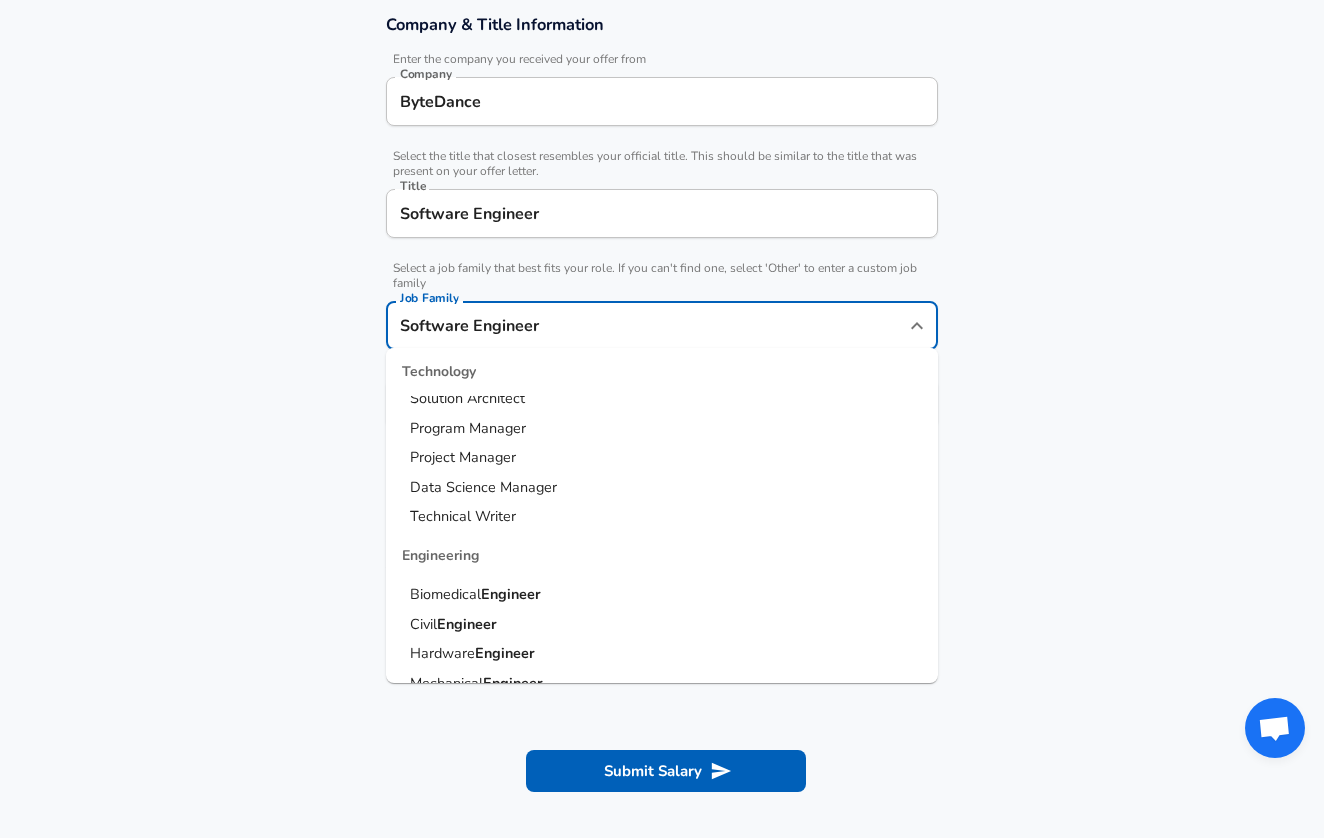 click on "Company & Title Information   Enter the company you received your offer from Company ByteDance Company   Select the title that closest resembles your official title. This should be similar to the title that was present on your offer letter. Title Software Engineer Title   Select a job family that best fits your role. If you can't find one, select 'Other' to enter a custom job family Job Family Software Engineer Job Family Technology Software     Engineer Product Manager Data Scientist Software     Engineer ing Manager Technical Program Manager Solution Architect Program Manager Project Manager Data Science Manager Technical Writer Engineering Biomedical  Engineer Civil  Engineer Hardware  Engineer Mechanical  Engineer Geological  Engineer Electrical  Engineer Controls  Engineer Chemical  Engineer Aerospace  Engineer Materials  Engineer Optical  Engineer MEP  Engineer Prompt  Engineer Business Management Consultant Business Development Sales Sales Legal Legal Sales Sales  Engineer Legal Regulatory Affairs ​" at bounding box center (662, 231) 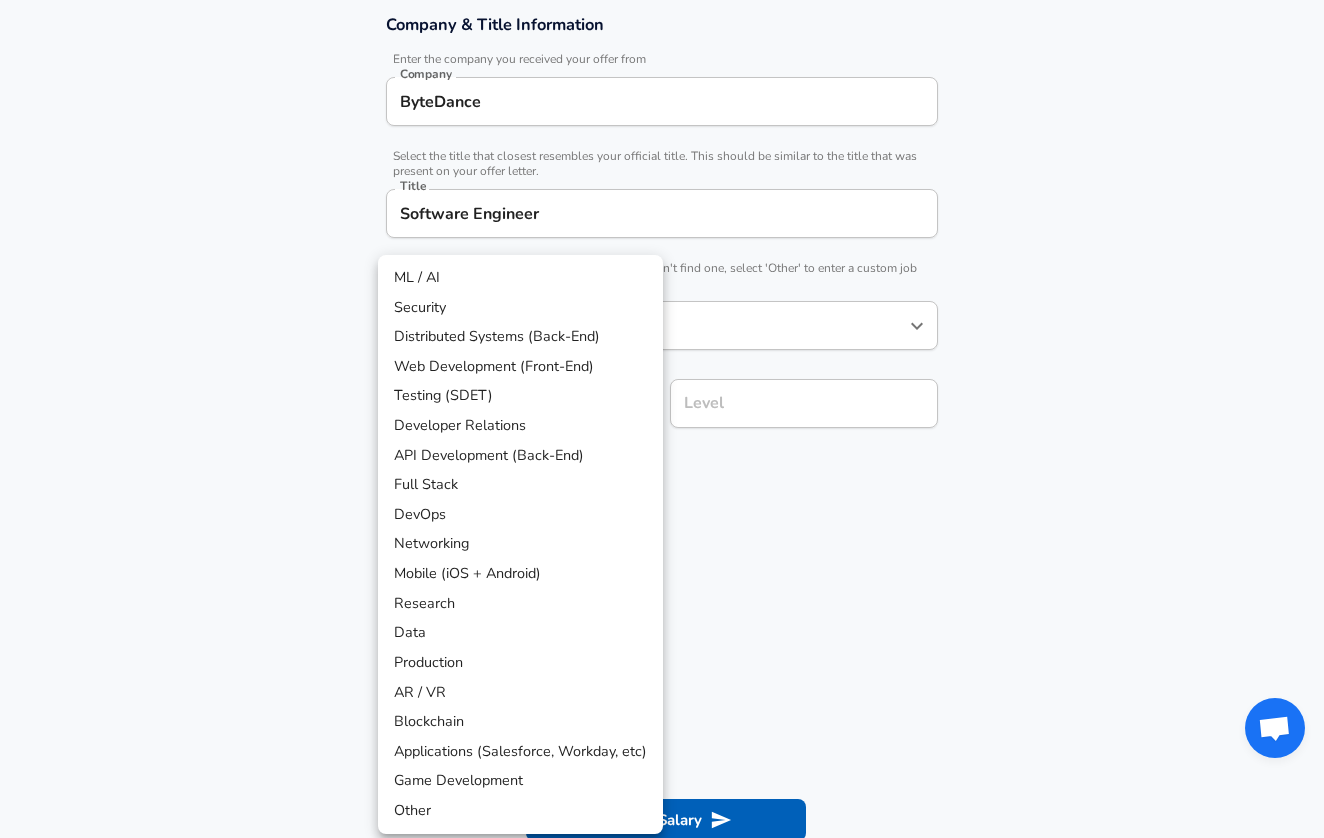 click on "Restart Add Your Salary Upload your offer letter   to verify your submission Enhance Privacy and Anonymity Yes Automatically hides specific fields until there are enough submissions to safely display the full details.   More Details Based on your submission and the data points that we have already collected, we will automatically hide and anonymize specific fields if there aren't enough data points to remain sufficiently anonymous. Company & Title Information   Enter the company you received your offer from Company ByteDance Company   Select the title that closest resembles your official title. This should be similar to the title that was present on your offer letter. Title Software Engineer Title   Select a job family that best fits your role. If you can't find one, select 'Other' to enter a custom job family Job Family Software Engineer Job Family   Select a Specialization that best fits your role. If you can't find one, select 'Other' to enter a custom specialization Select Specialization ​ Level Level" at bounding box center [662, 53] 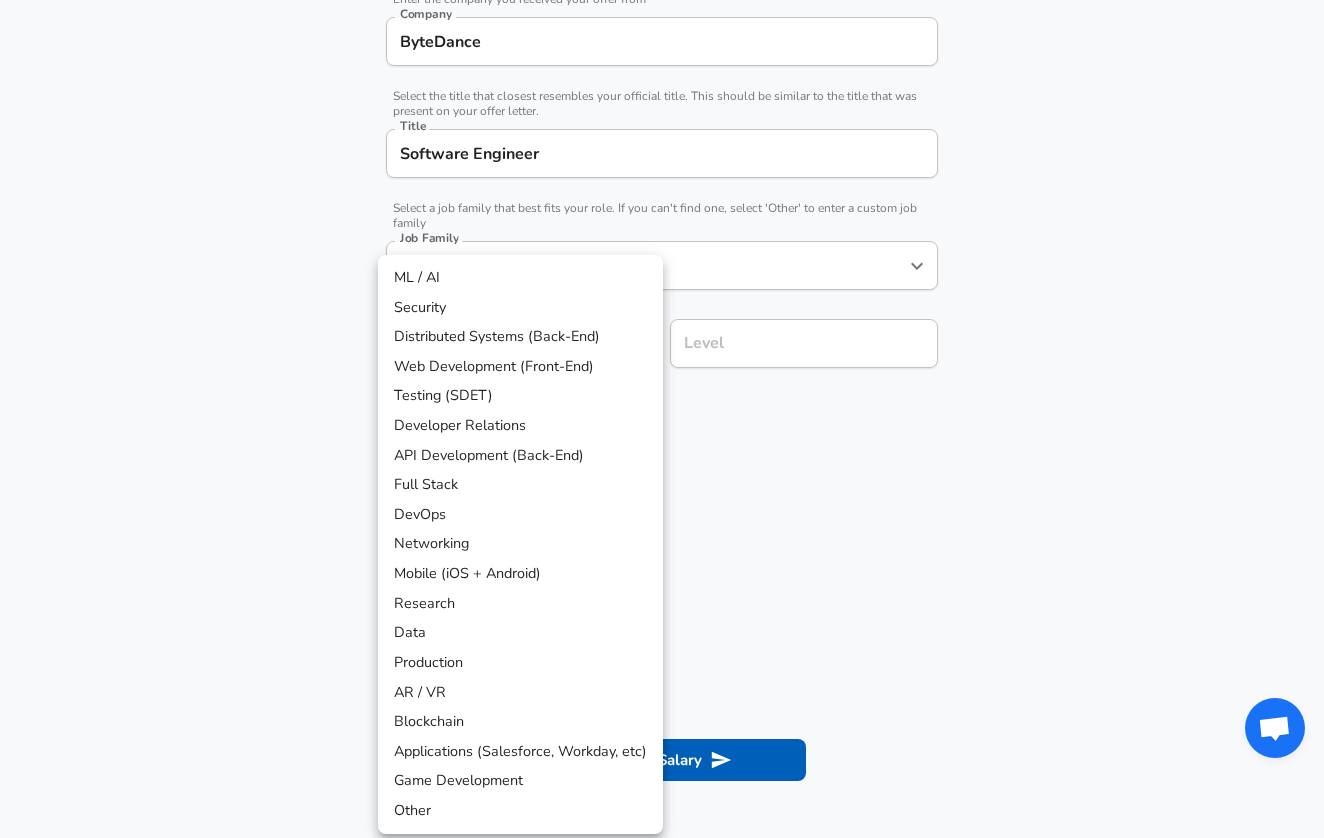 click on "Mobile (iOS + Android)" at bounding box center [520, 574] 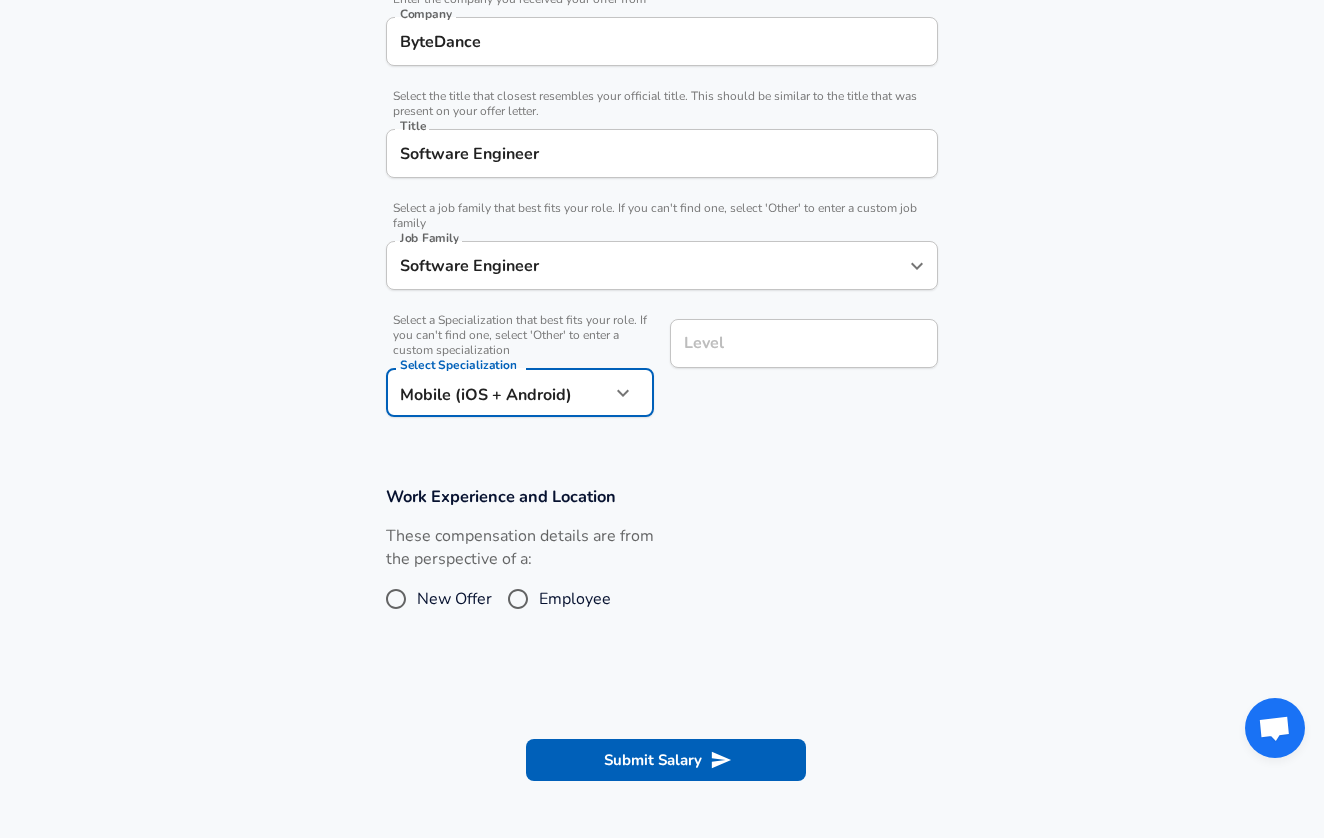 click on "Level" at bounding box center (804, 343) 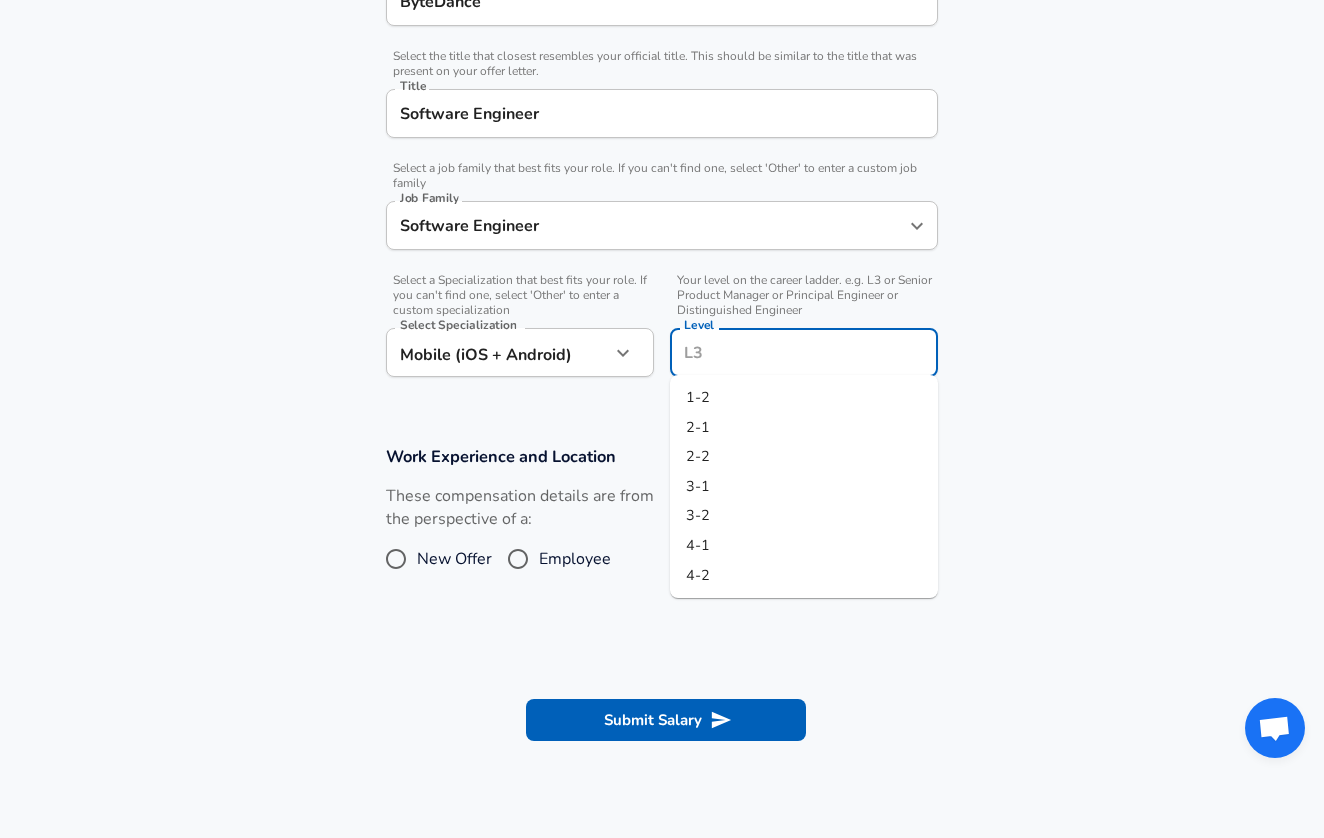 click on "1-2" at bounding box center [804, 398] 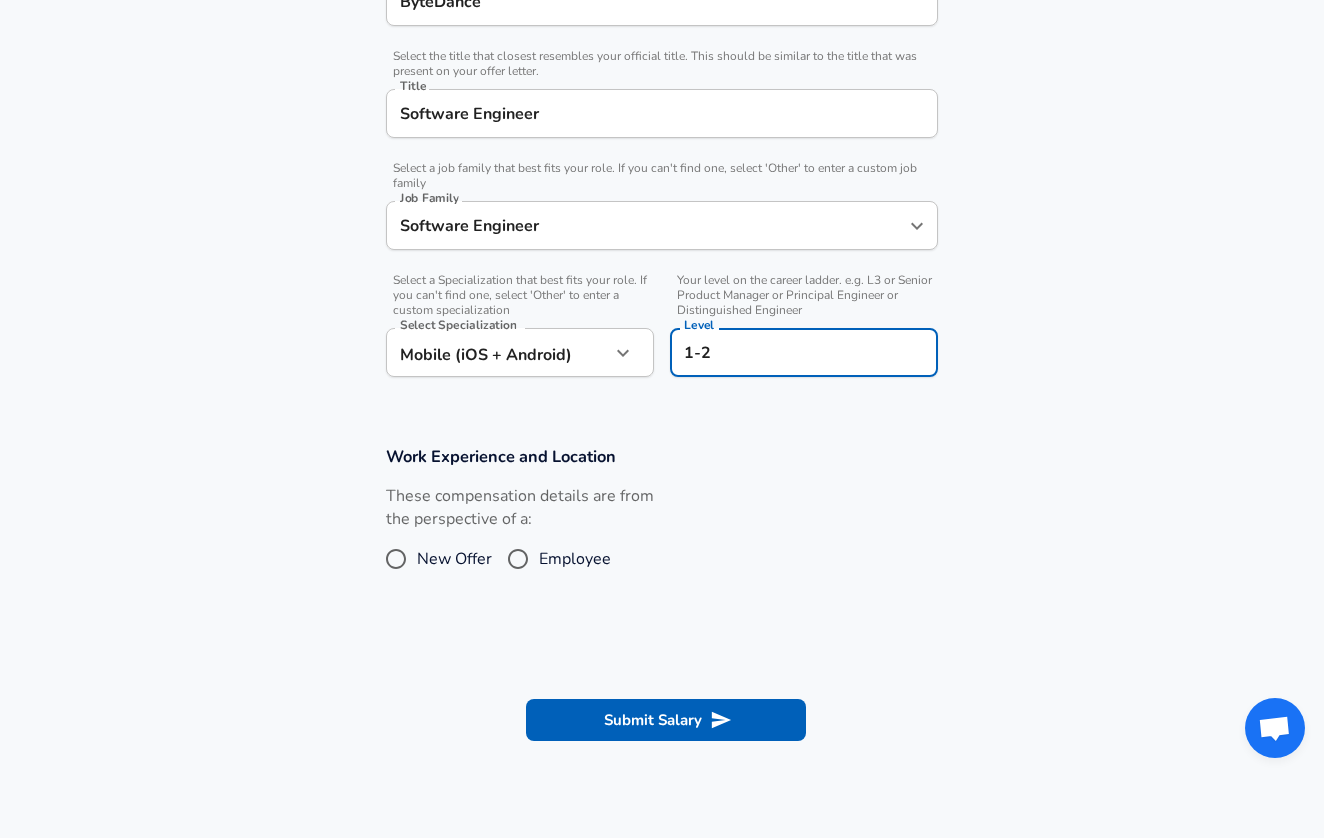click on "New Offer" at bounding box center [396, 559] 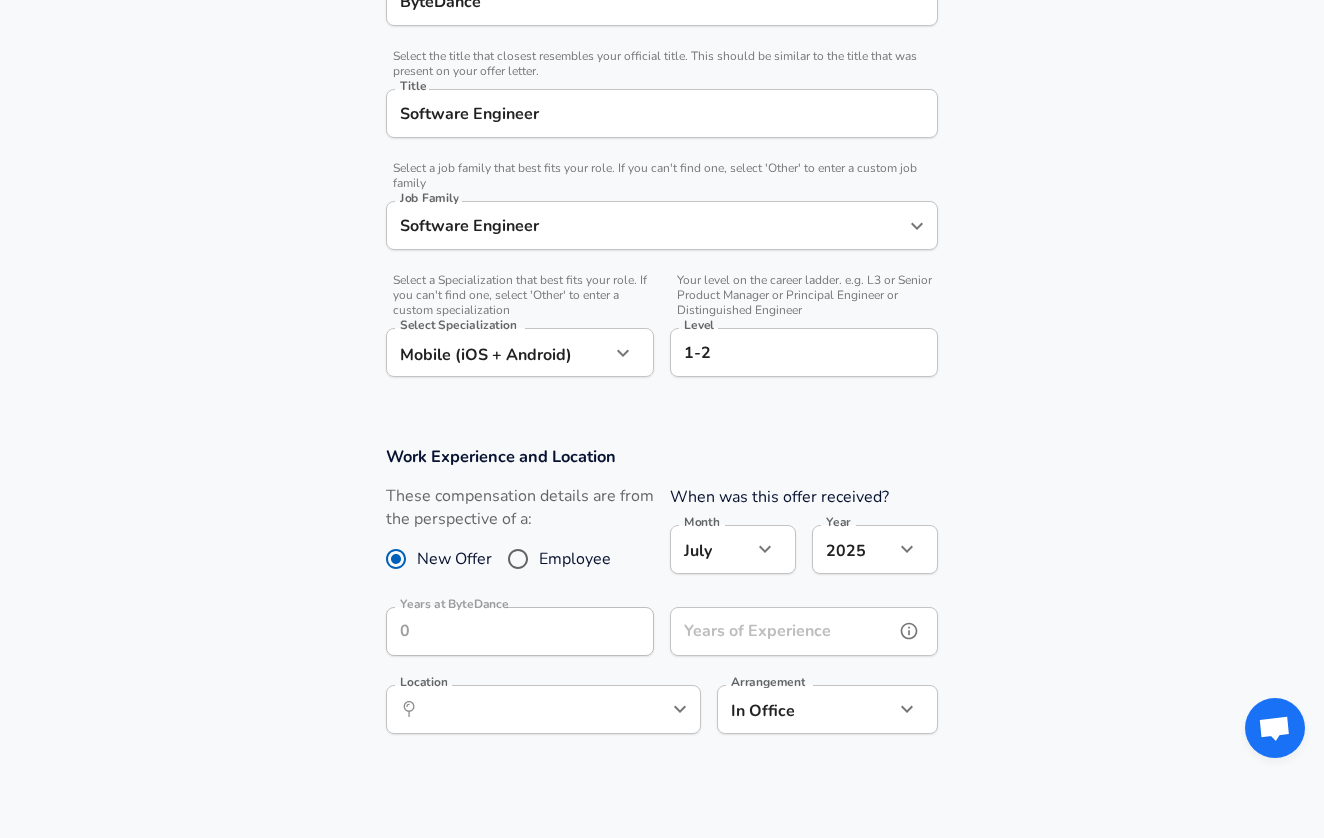click on "Years of Experience" at bounding box center (782, 631) 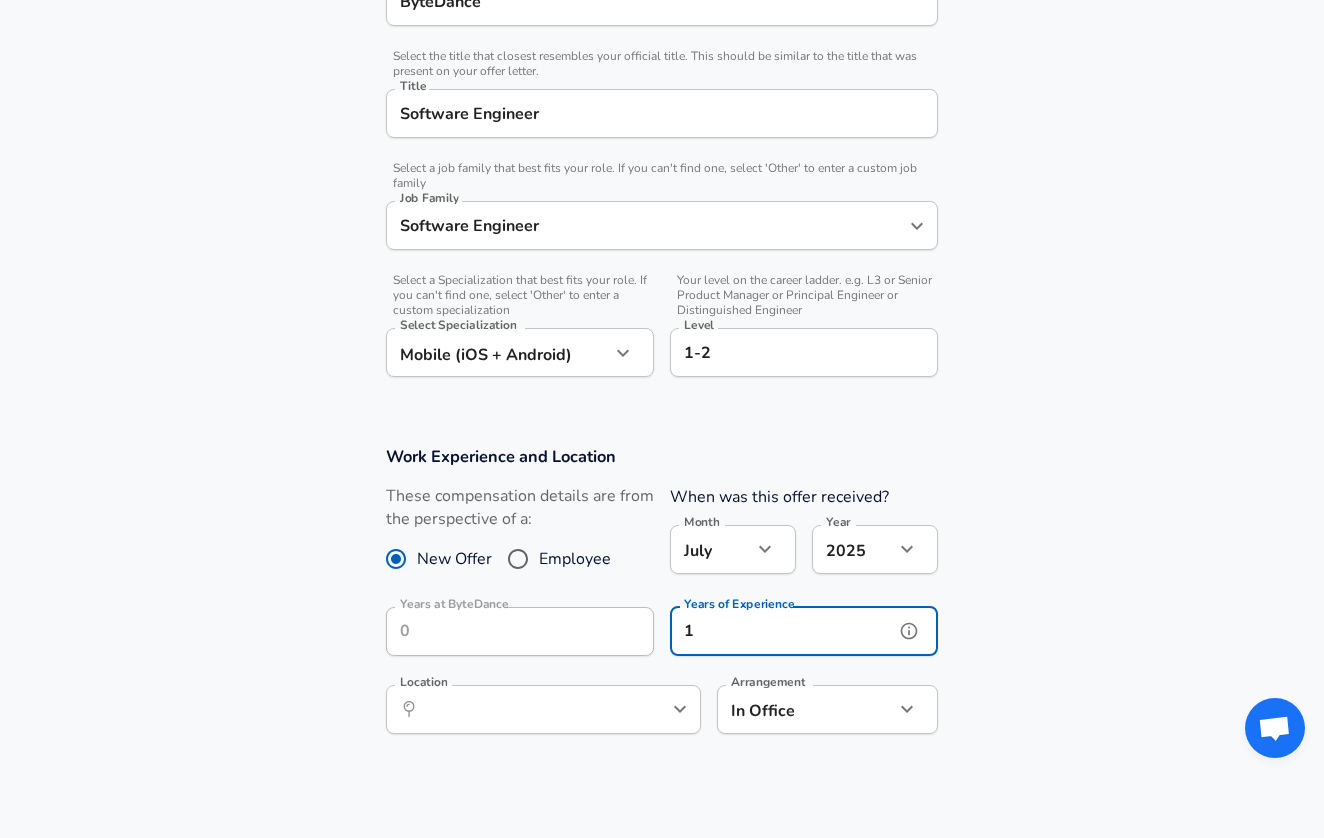 click on "​ Location" at bounding box center (543, 709) 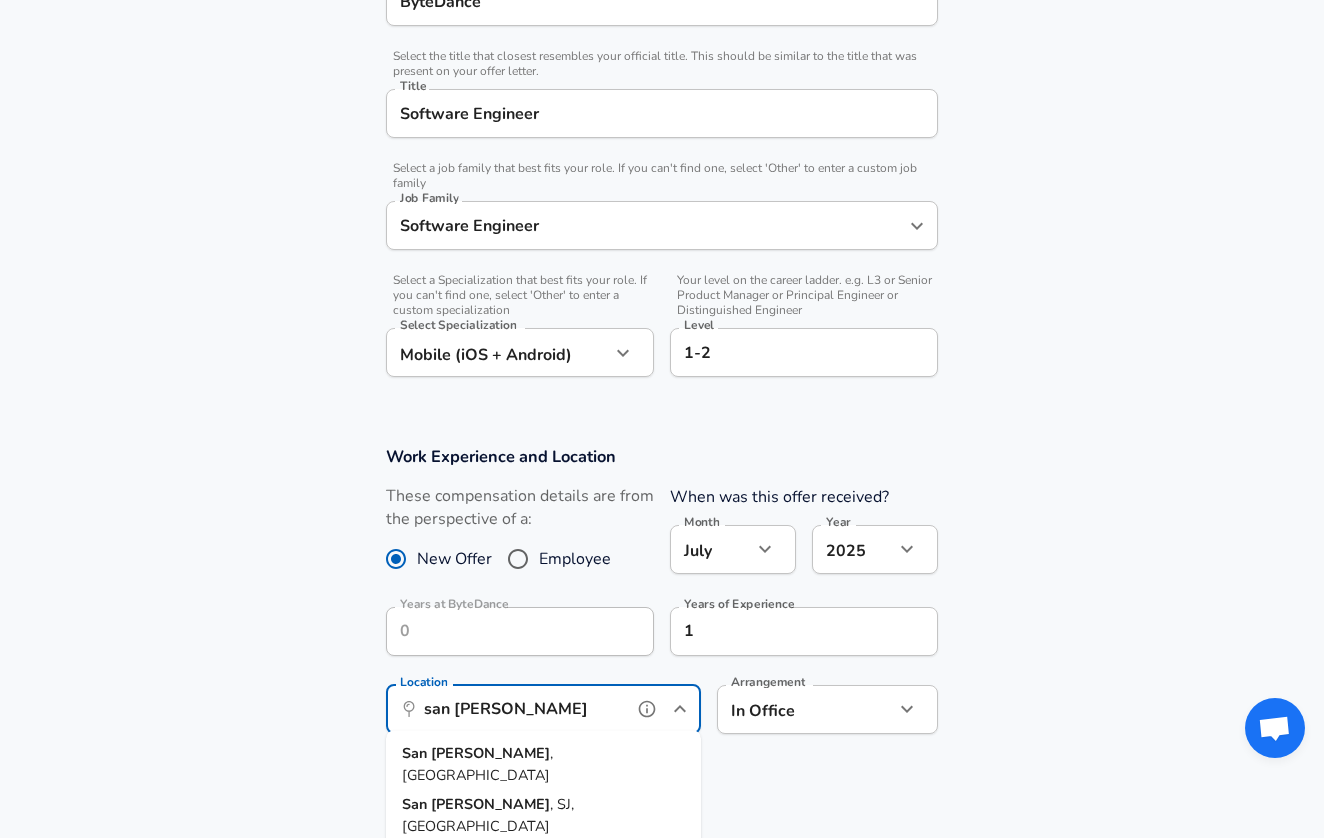 click on "[GEOGRAPHIC_DATA] , [GEOGRAPHIC_DATA]" at bounding box center (543, 764) 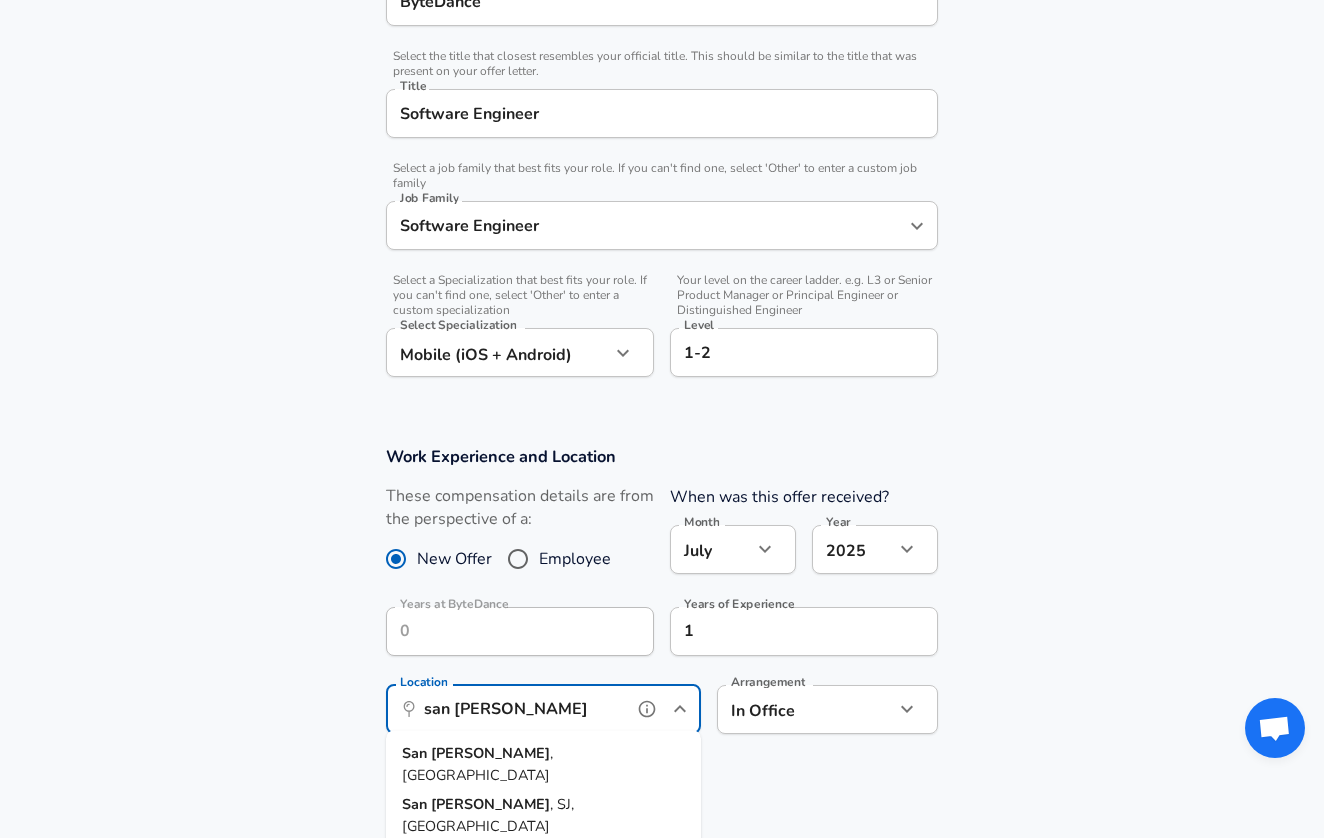 type on "[GEOGRAPHIC_DATA], [GEOGRAPHIC_DATA]" 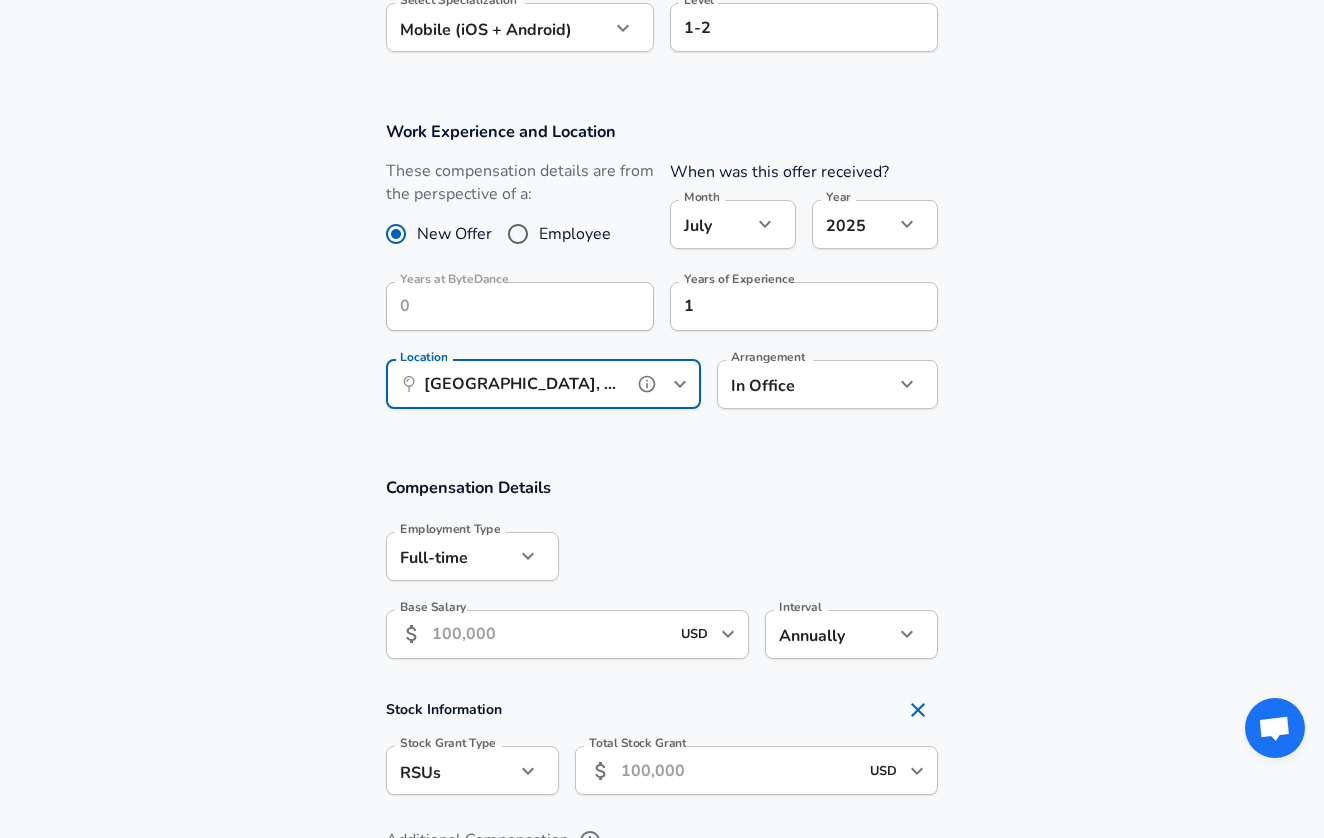 scroll, scrollTop: 821, scrollLeft: 0, axis: vertical 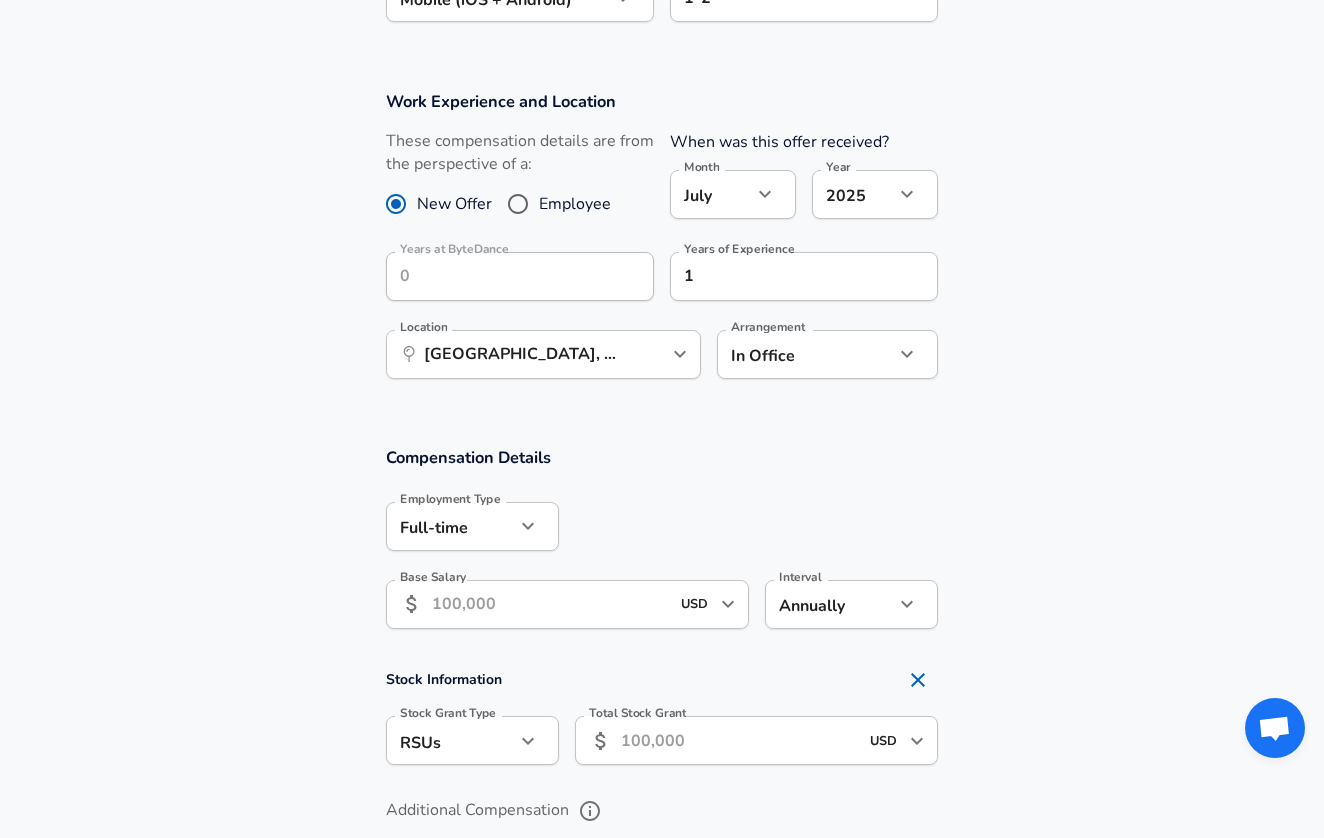 click on "Base Salary" at bounding box center [550, 604] 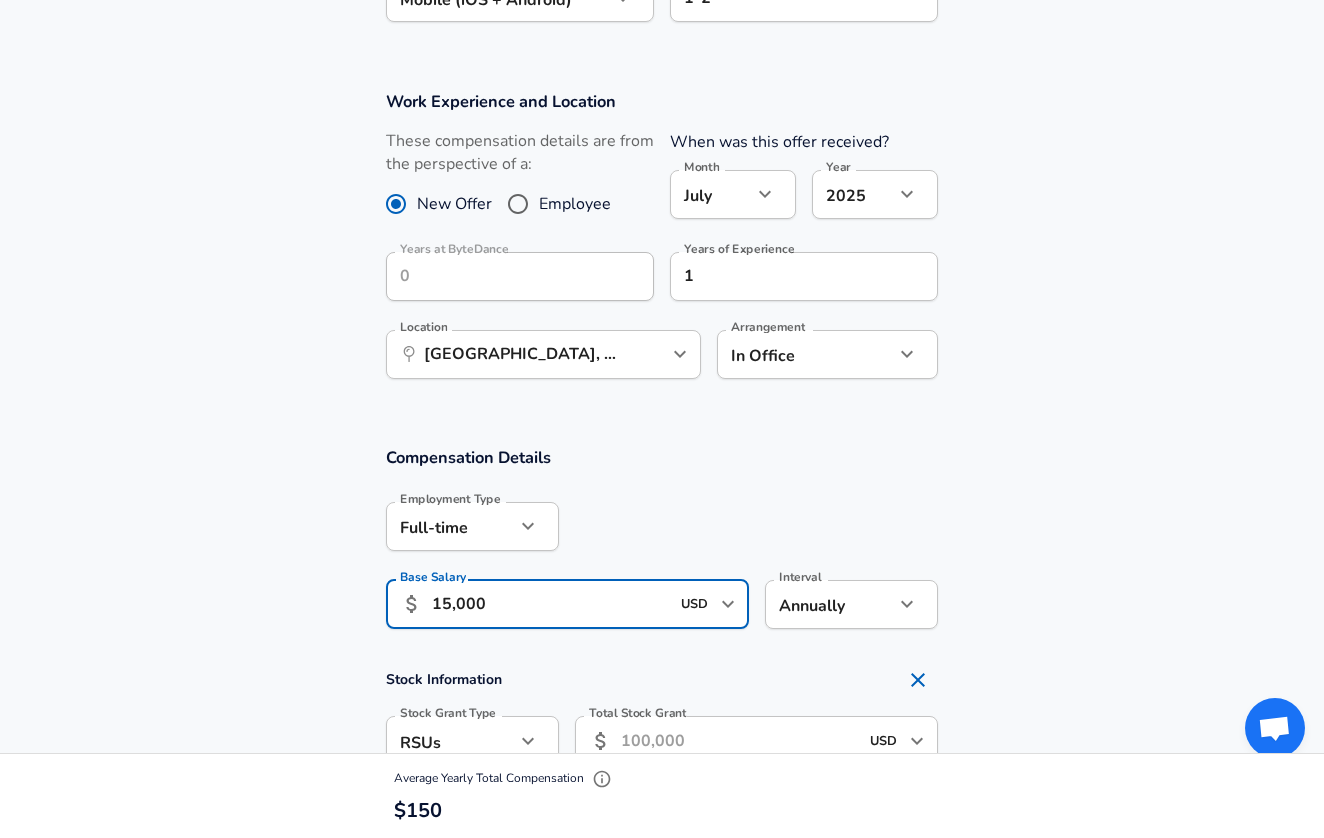 type on "150,000" 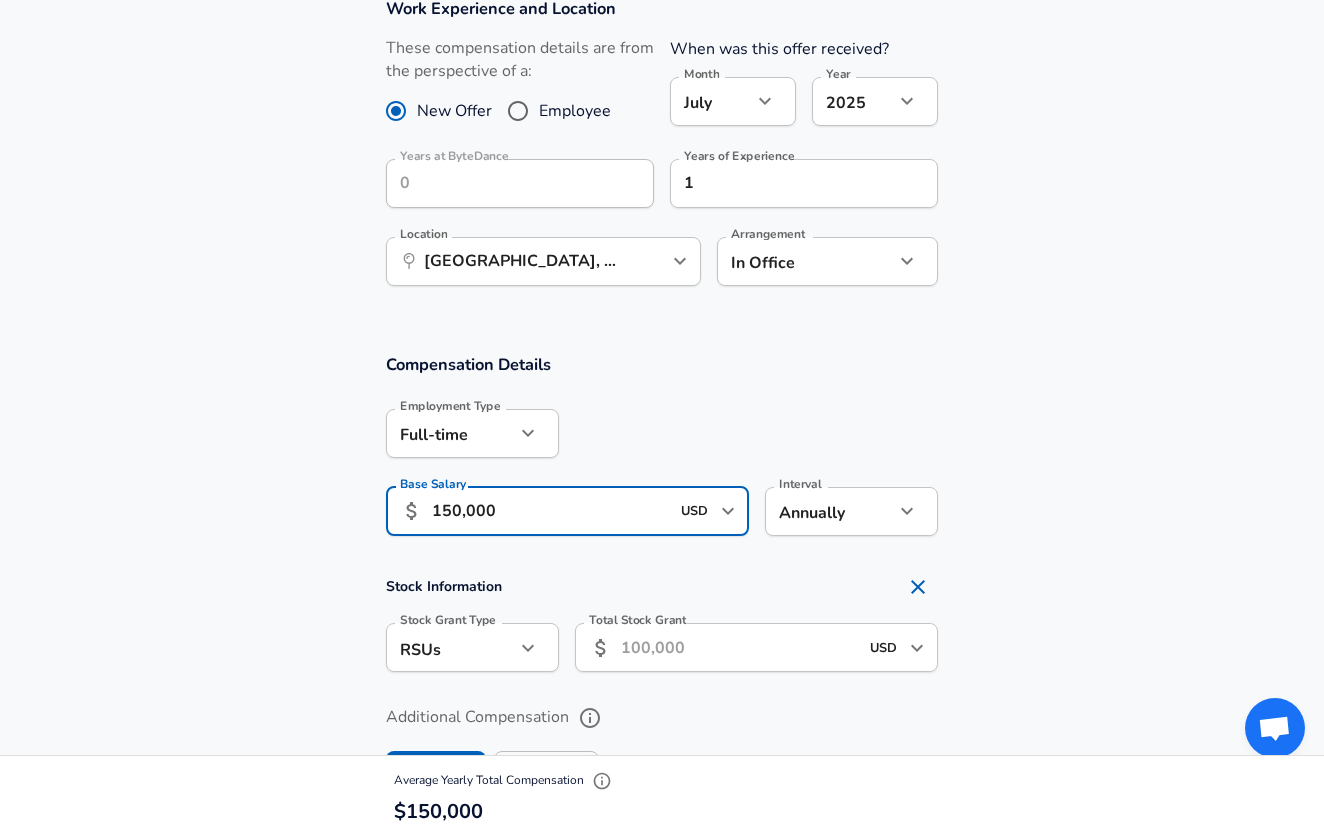 scroll, scrollTop: 980, scrollLeft: 0, axis: vertical 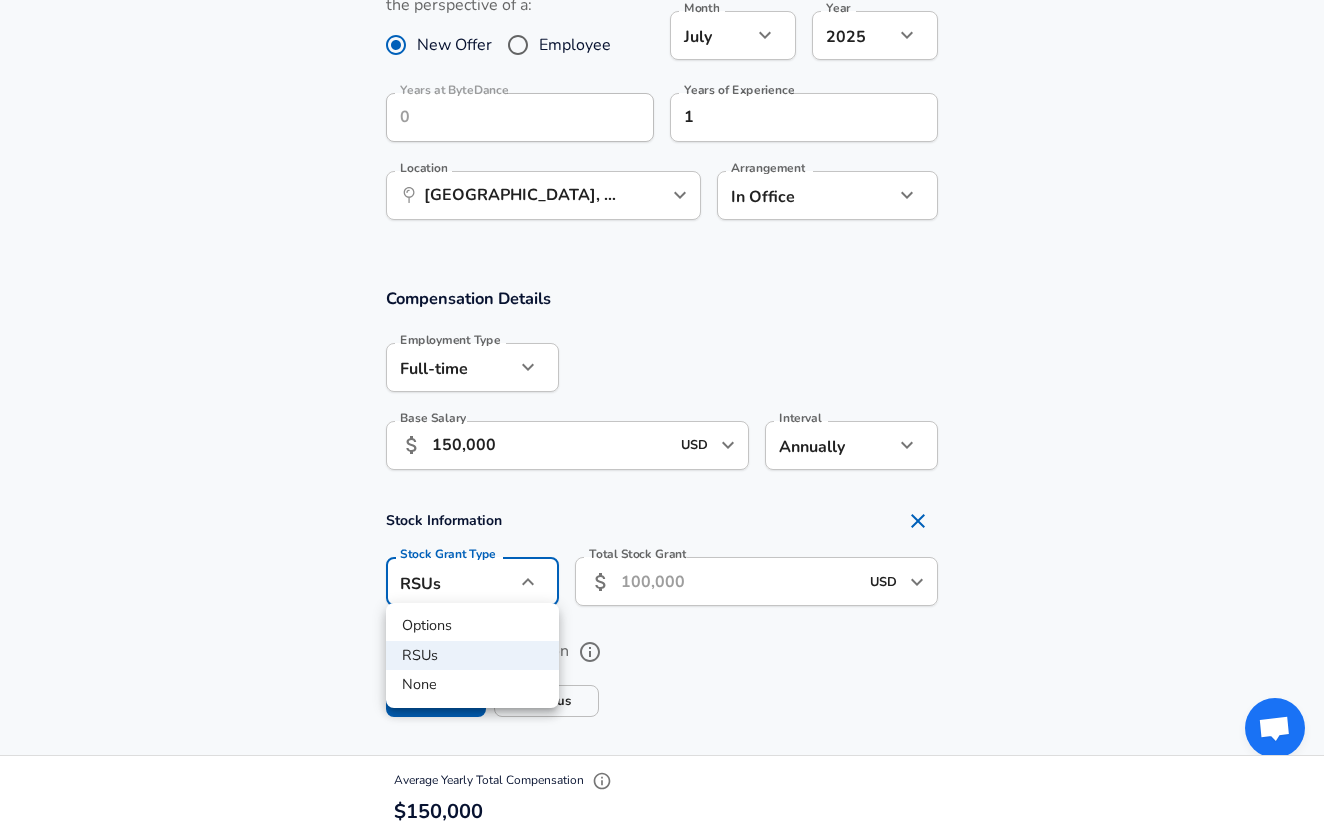 click on "Restart Add Your Salary Upload your offer letter   to verify your submission Enhance Privacy and Anonymity Yes Automatically hides specific fields until there are enough submissions to safely display the full details.   More Details Based on your submission and the data points that we have already collected, we will automatically hide and anonymize specific fields if there aren't enough data points to remain sufficiently anonymous. Company & Title Information   Enter the company you received your offer from Company ByteDance Company   Select the title that closest resembles your official title. This should be similar to the title that was present on your offer letter. Title Software Engineer Title   Select a job family that best fits your role. If you can't find one, select 'Other' to enter a custom job family Job Family Software Engineer Job Family   Select a Specialization that best fits your role. If you can't find one, select 'Other' to enter a custom specialization Select Specialization   Level 1-2 Level" at bounding box center [662, -561] 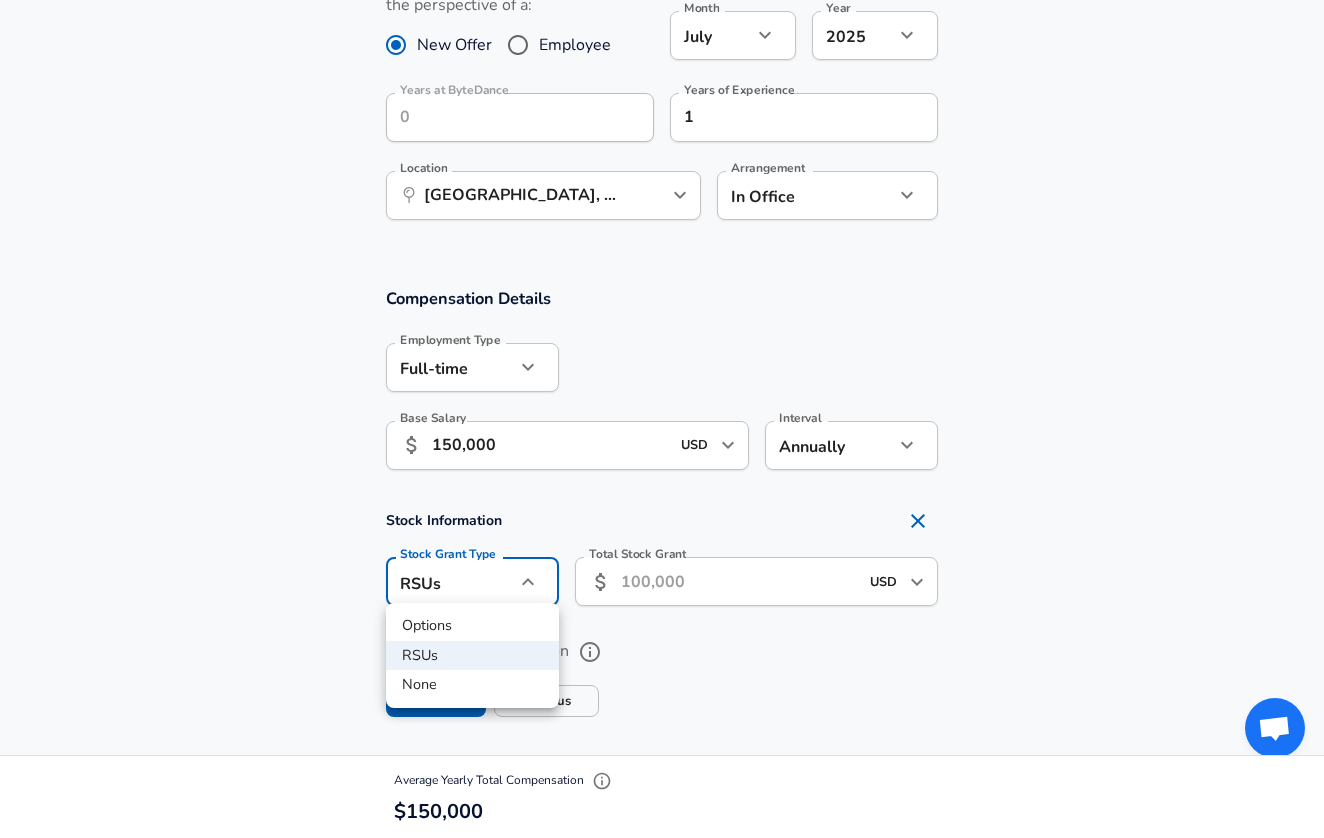click at bounding box center [662, 419] 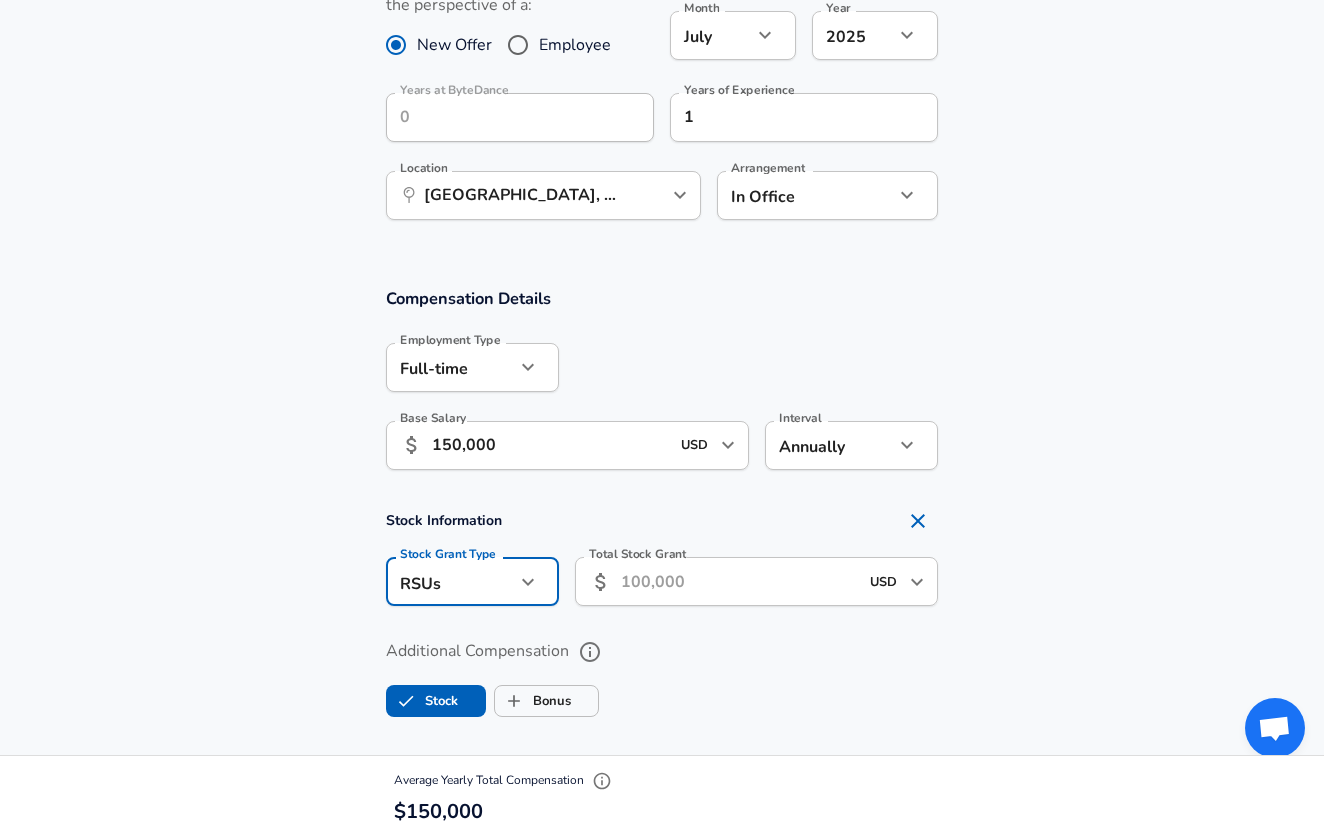 click on "Total Stock Grant" at bounding box center (739, 581) 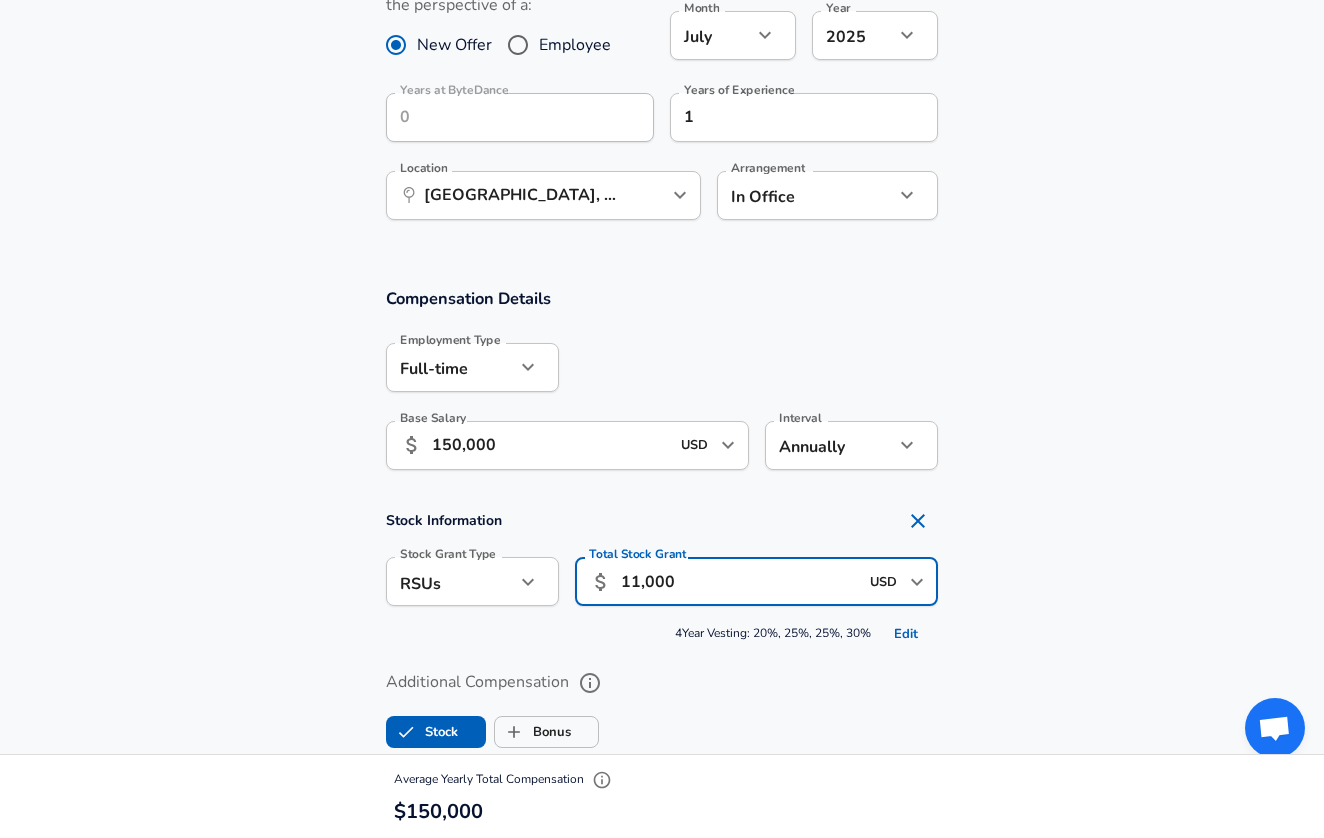 type on "110,000" 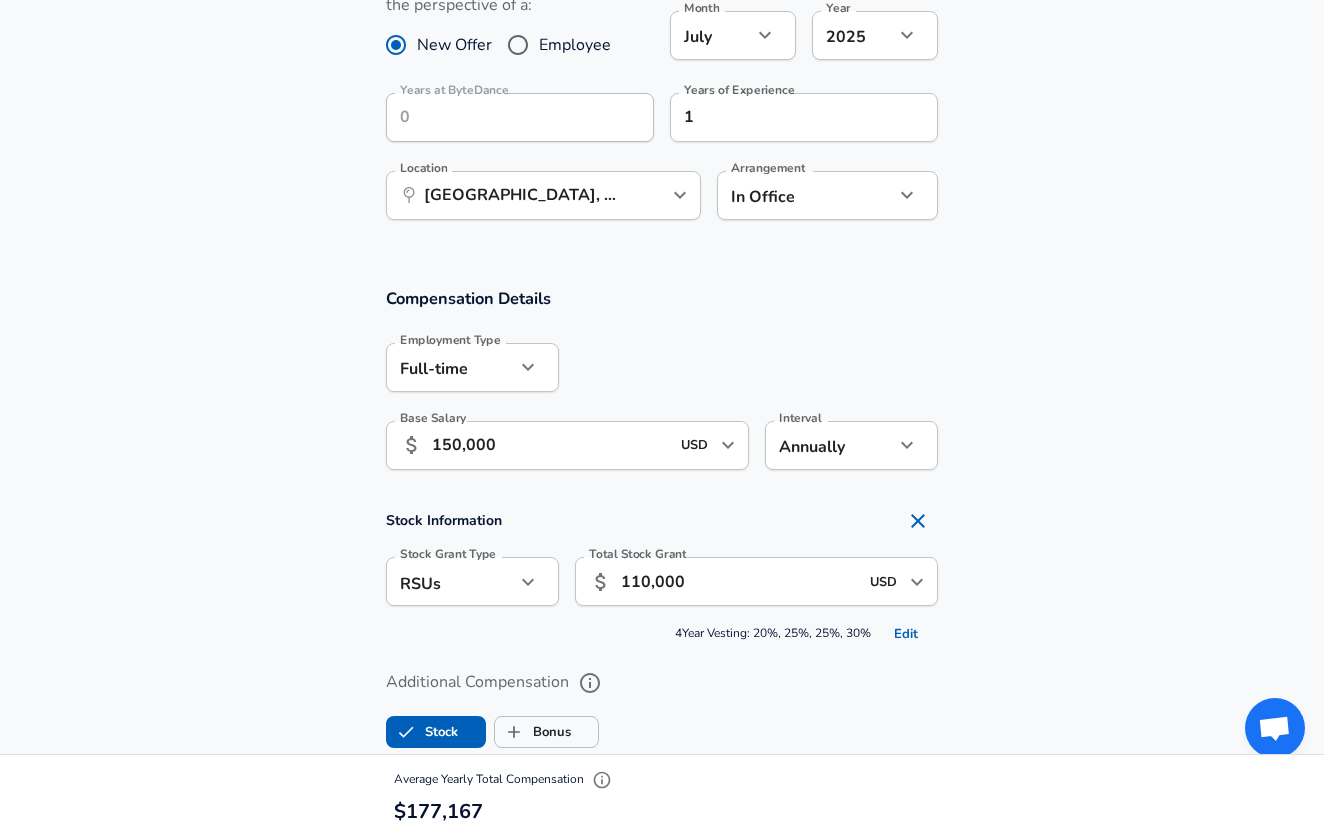 click on "Stock Information  Stock Grant Type RSUs stock Stock Grant Type Total Stock Grant ​ 110,000 USD ​ Total Stock Grant 4  Year Vesting:   20%, 25%, 25%, 30%   Edit" at bounding box center [662, 575] 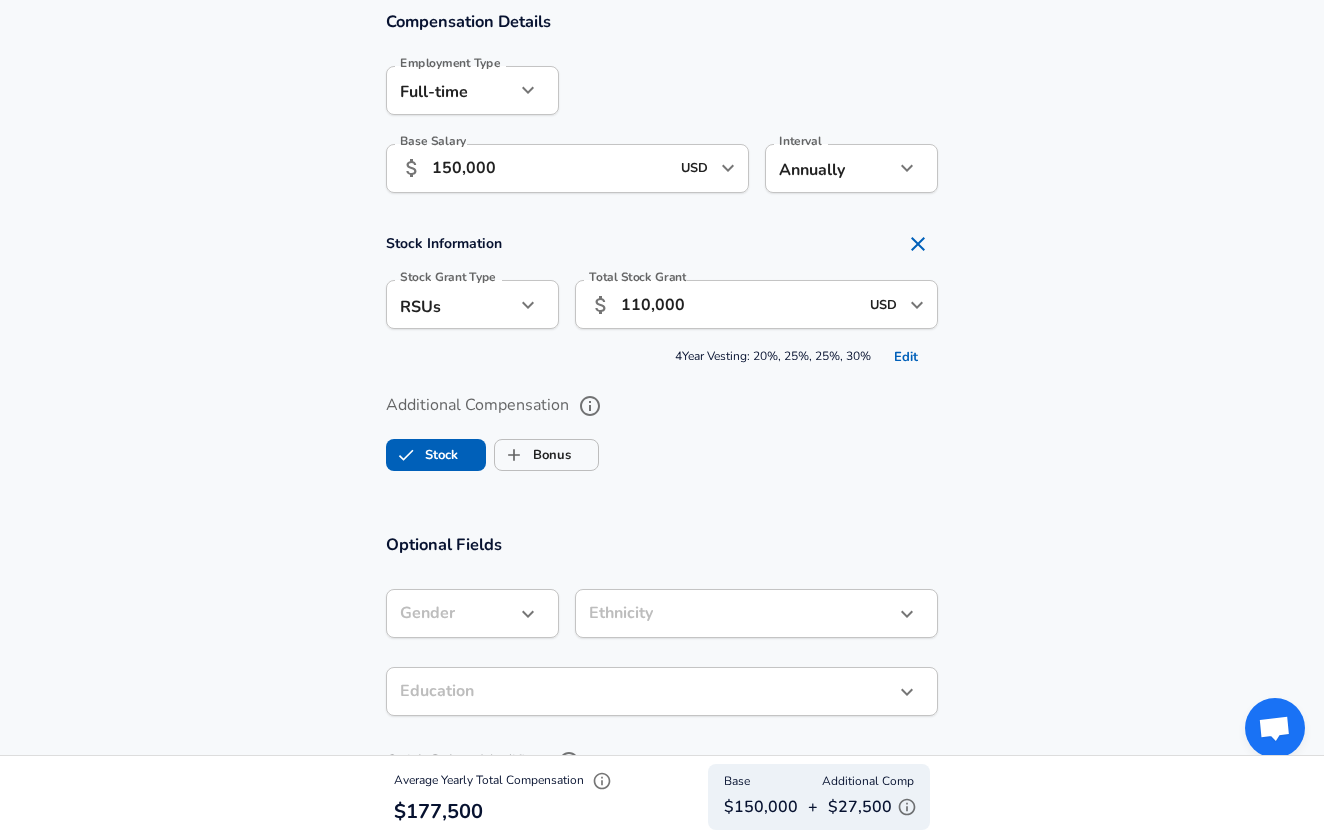 scroll, scrollTop: 1269, scrollLeft: 0, axis: vertical 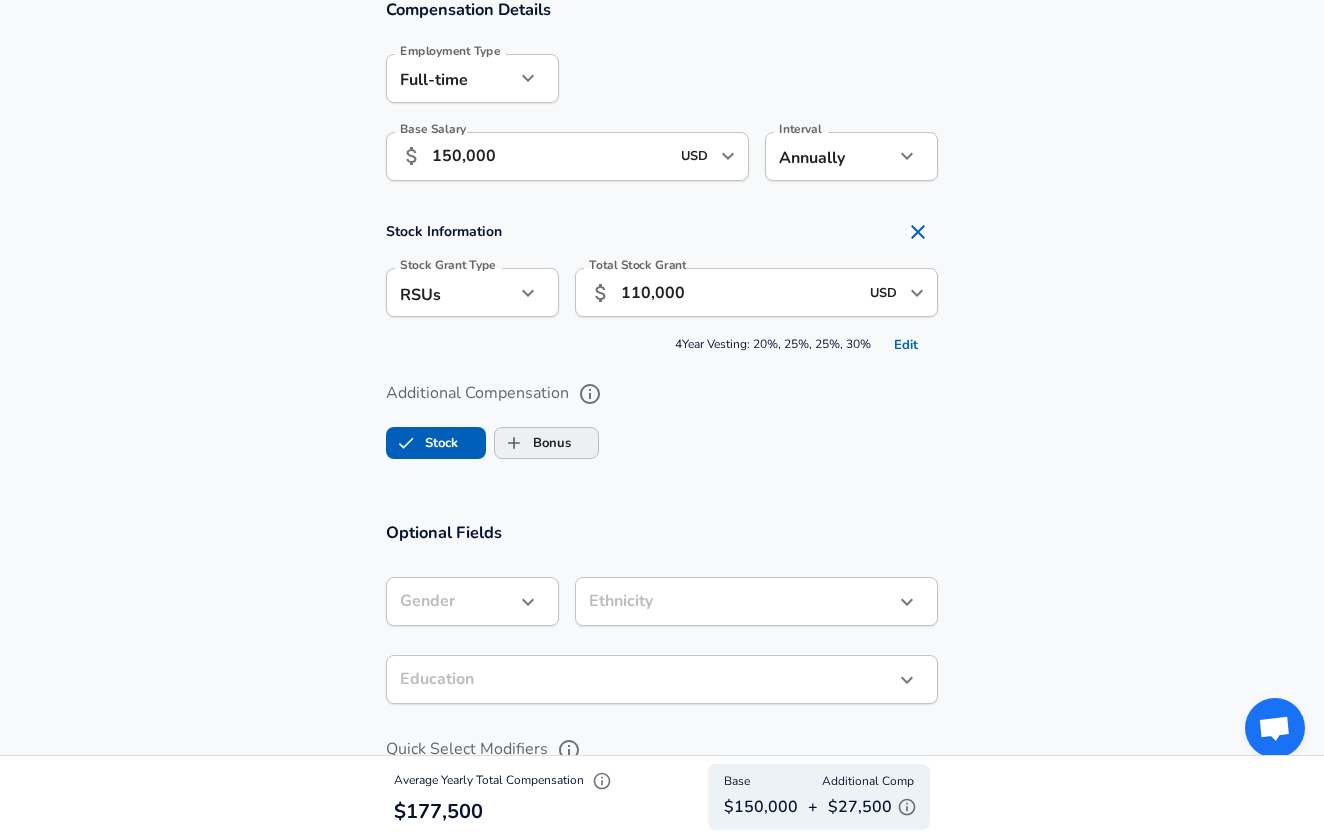 click on "Bonus" at bounding box center [514, 443] 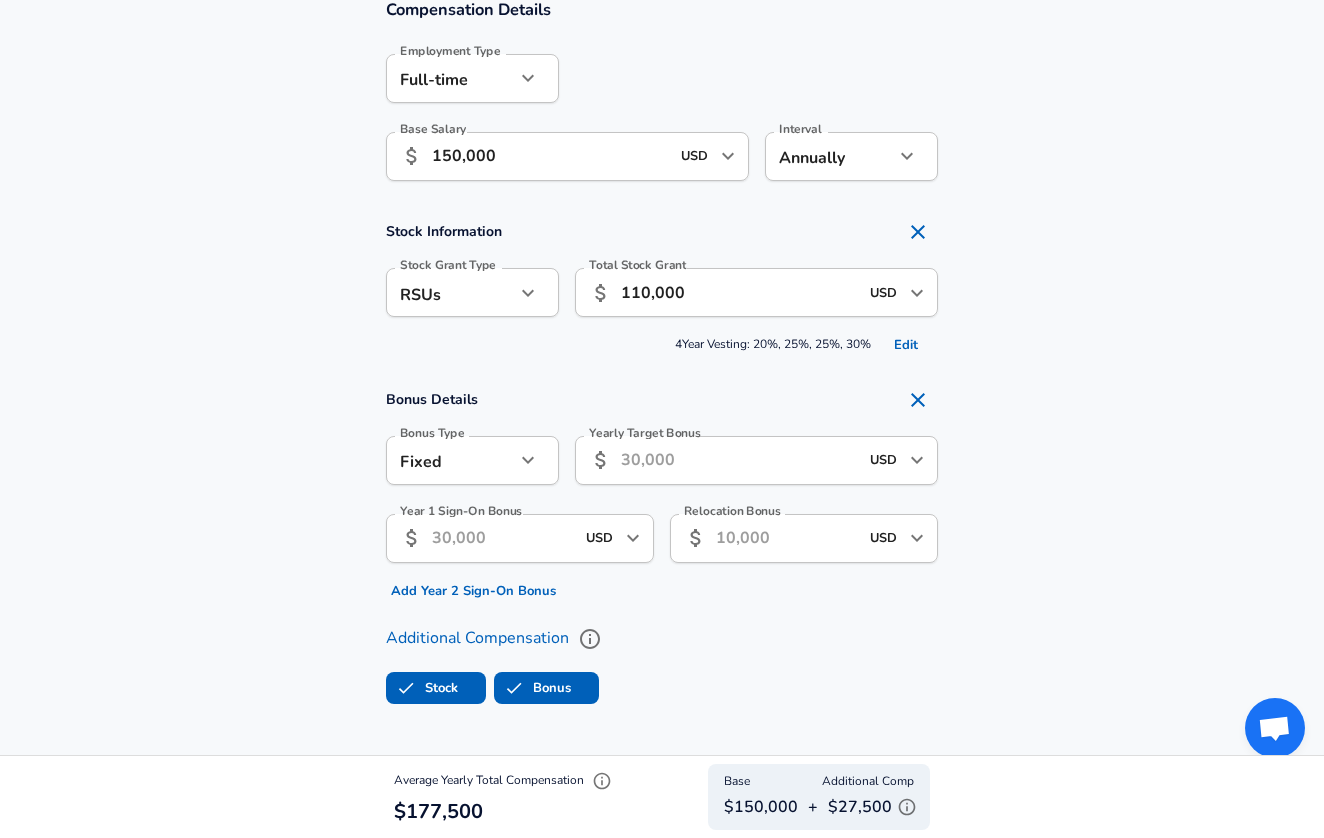 checkbox on "true" 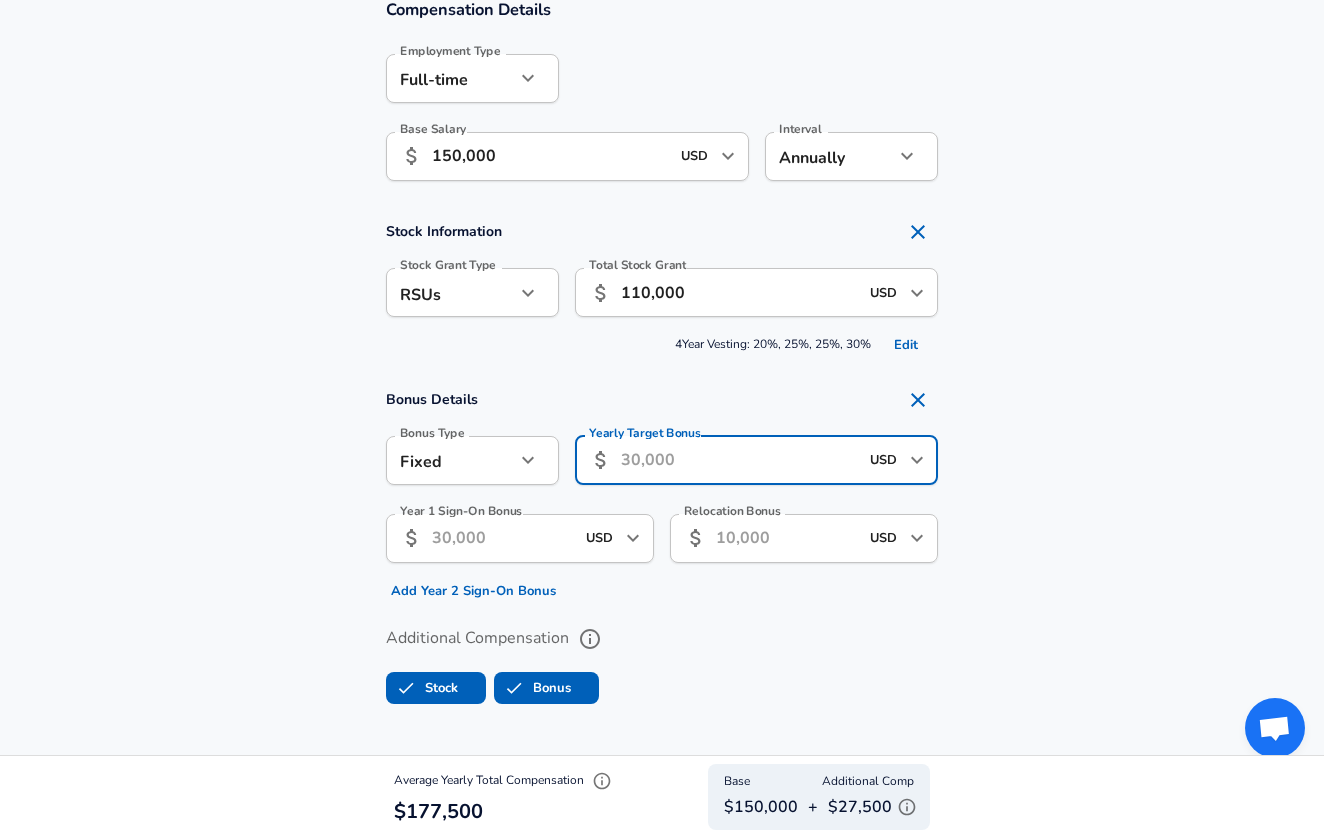 click on "Yearly Target Bonus" at bounding box center [739, 460] 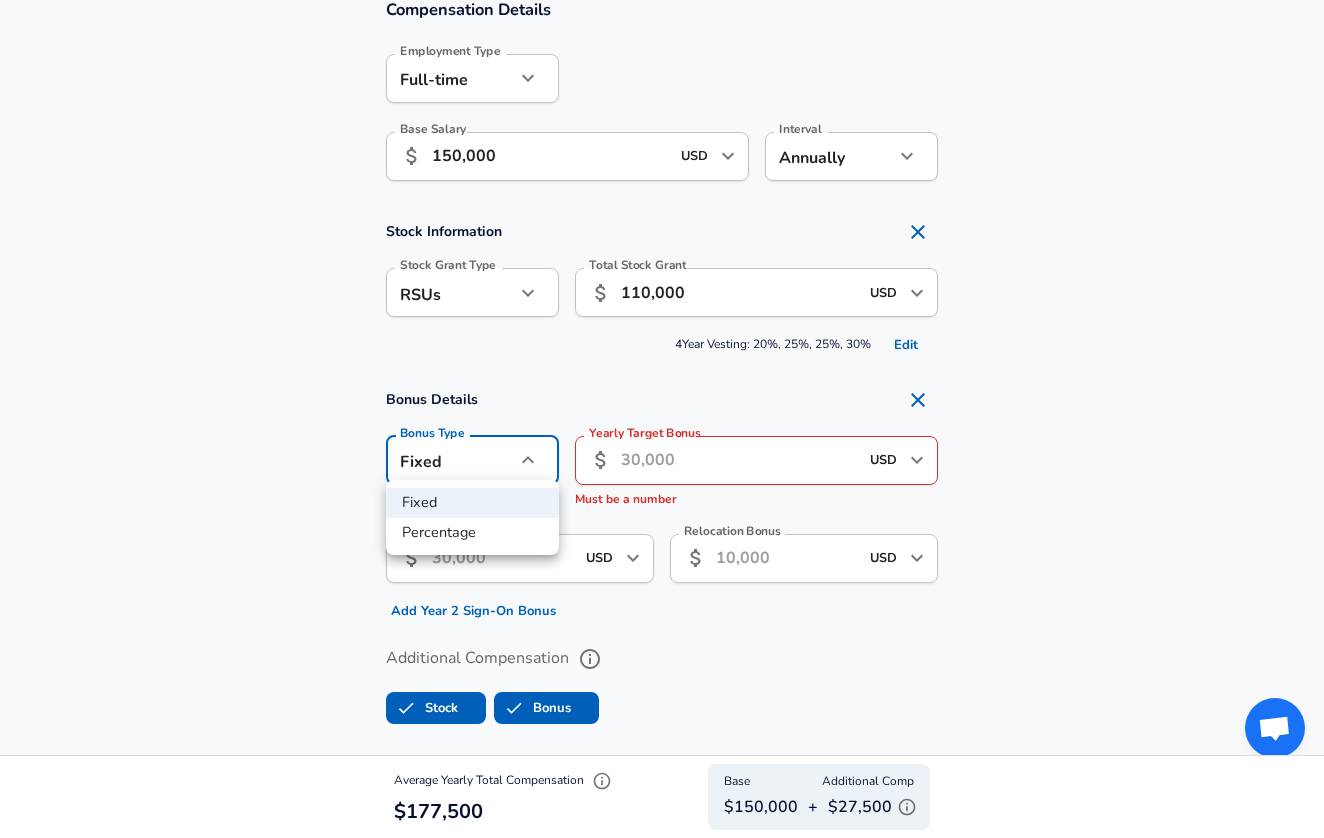 click on "Percentage" at bounding box center (472, 533) 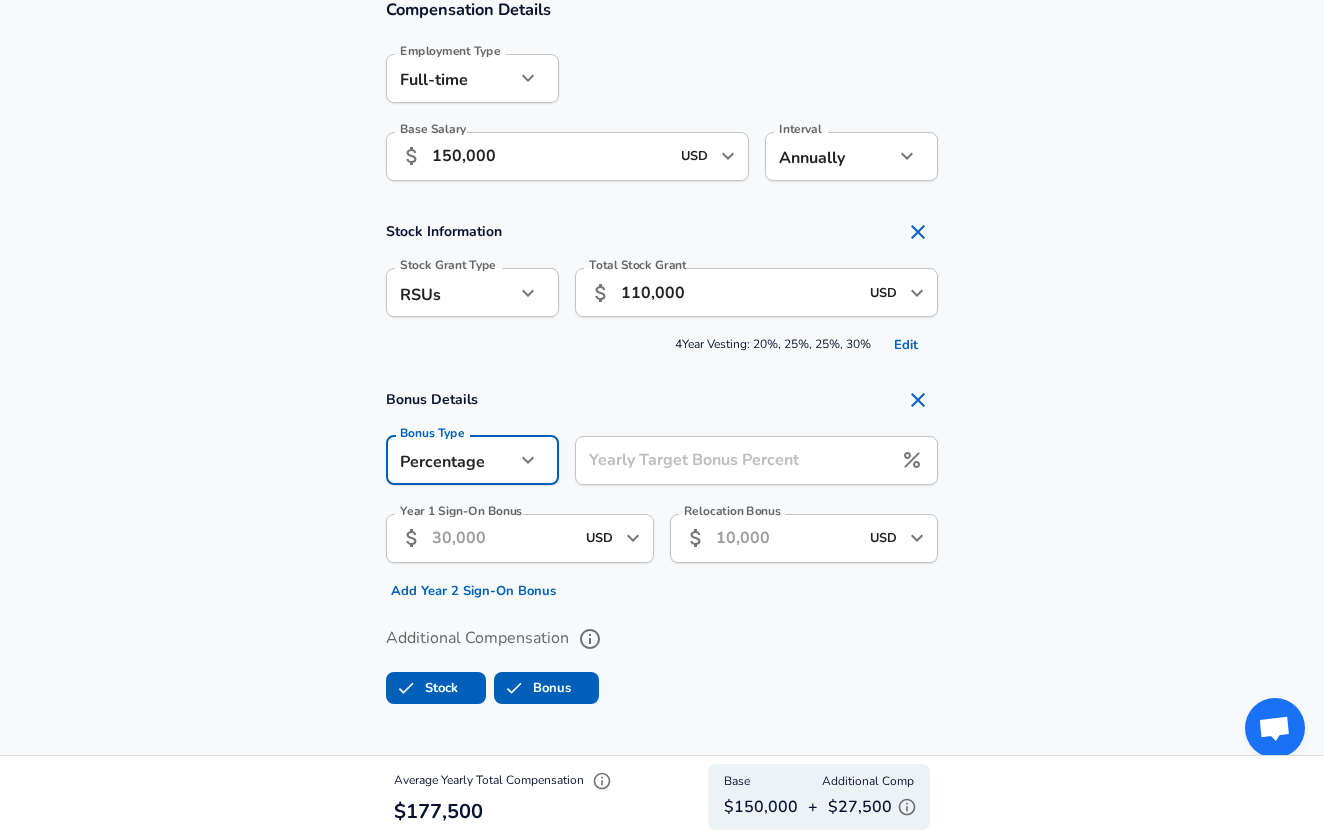 click on "Yearly Target Bonus Percent" at bounding box center (733, 460) 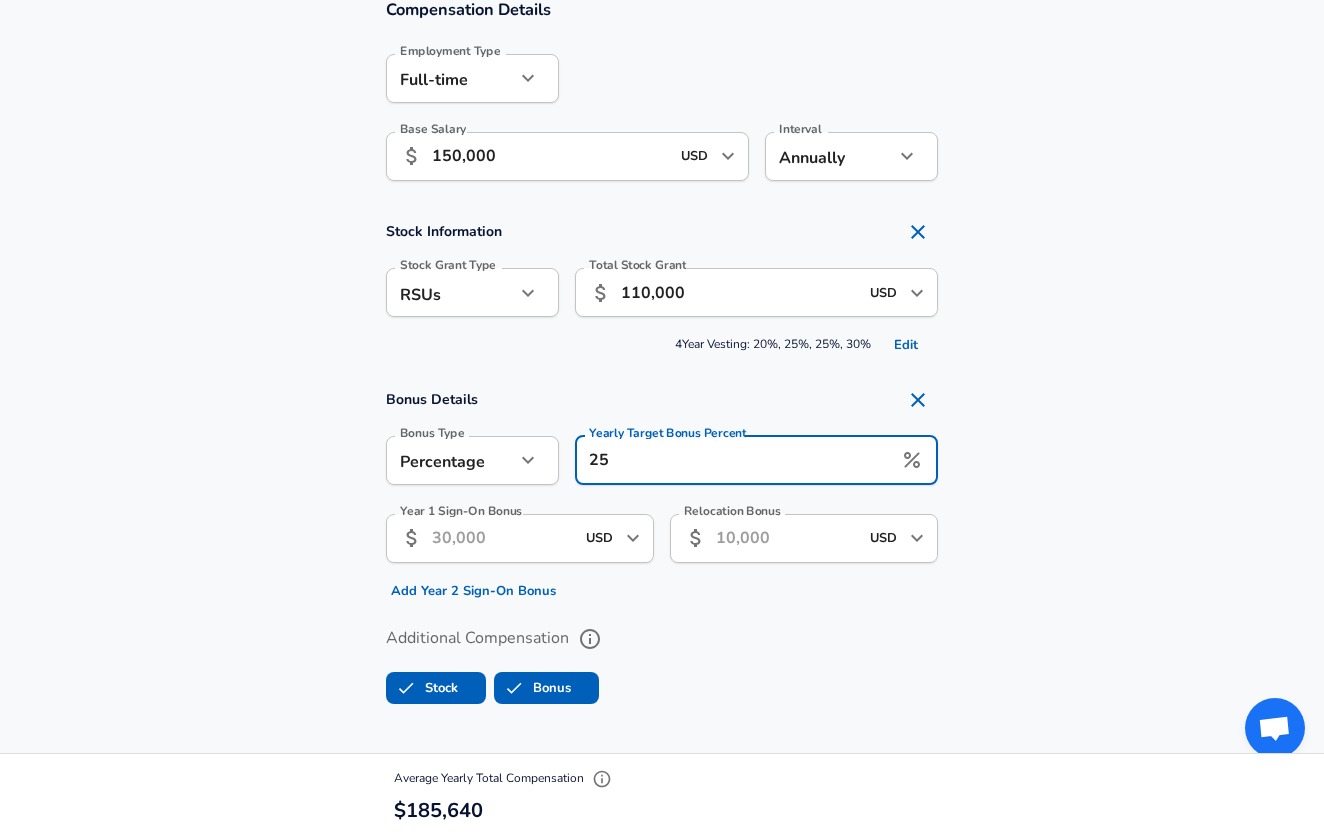 type on "25" 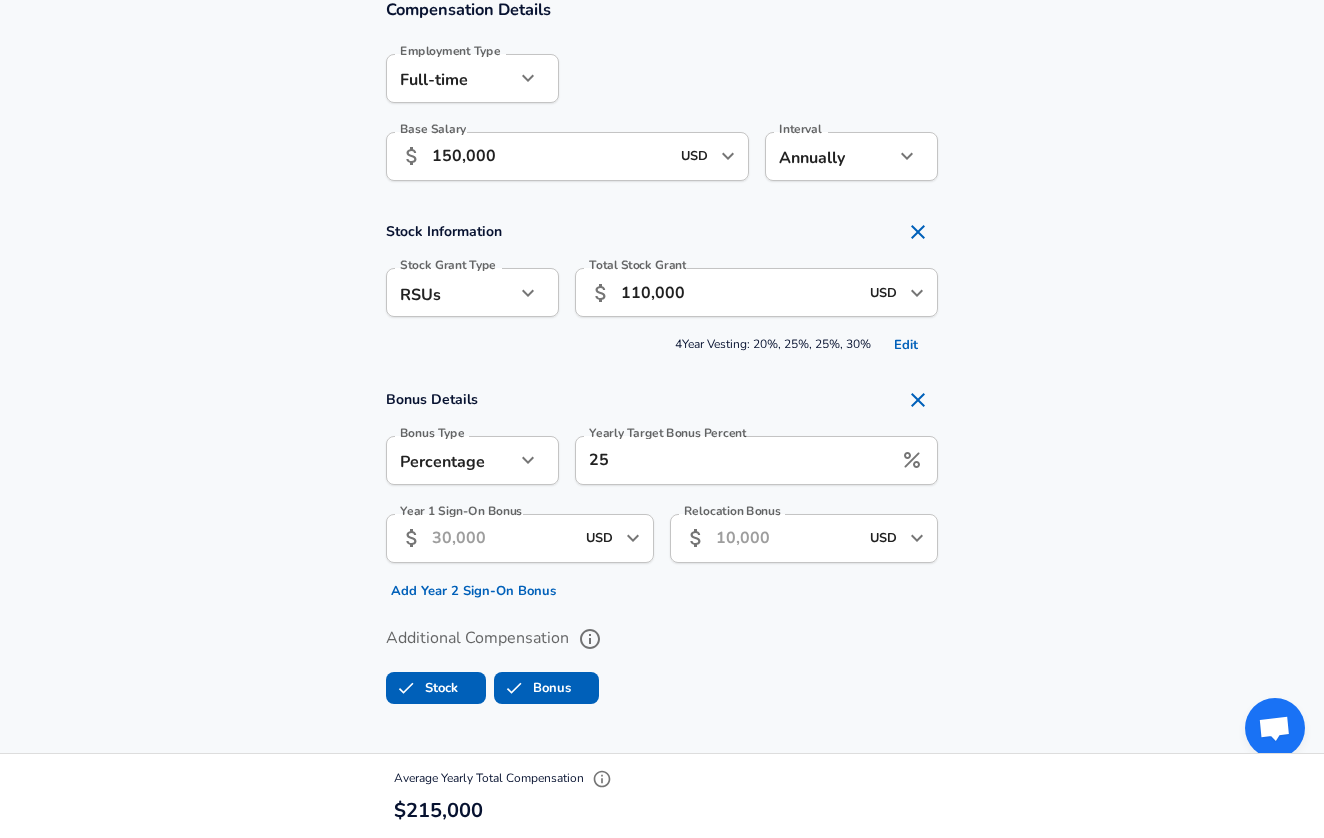 click on "Year 1 Sign-On Bonus" at bounding box center [503, 538] 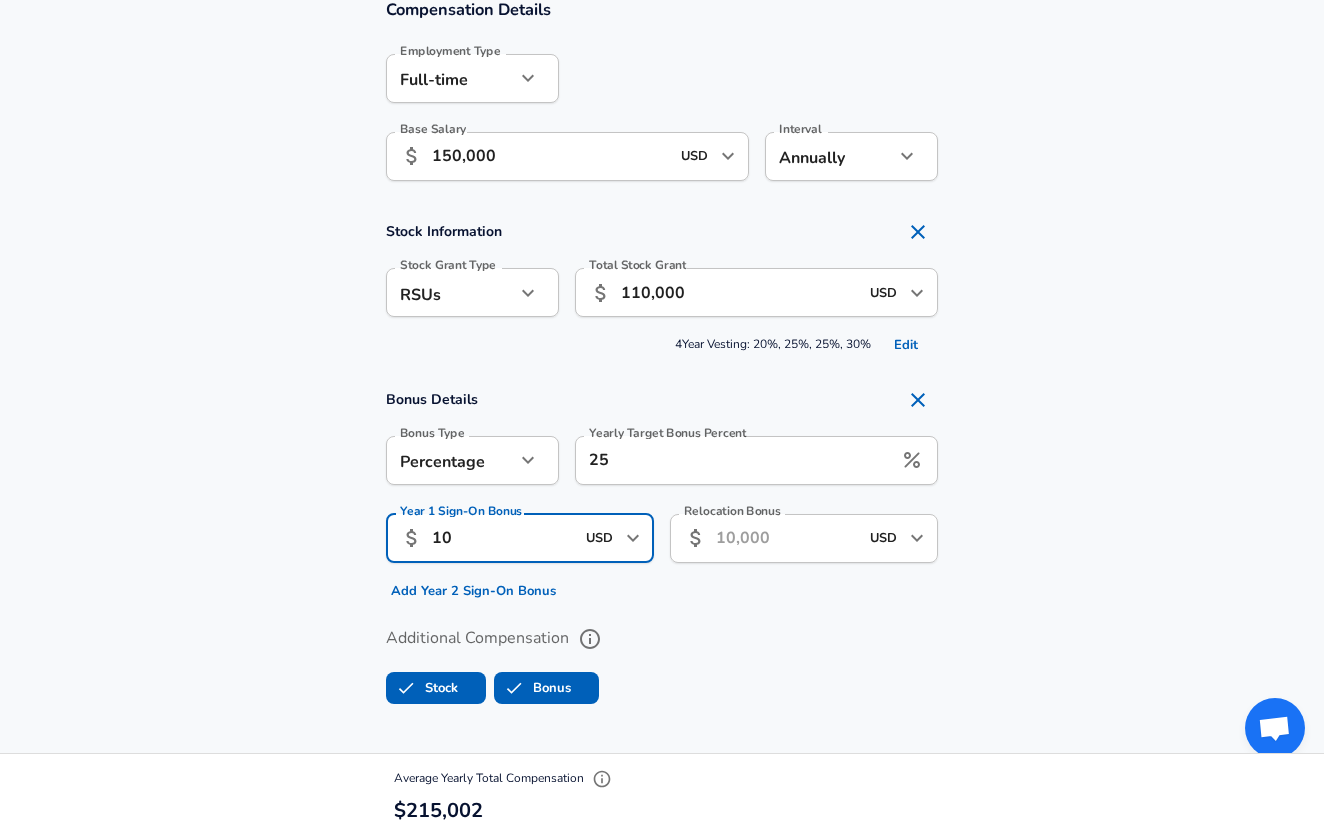 type on "1" 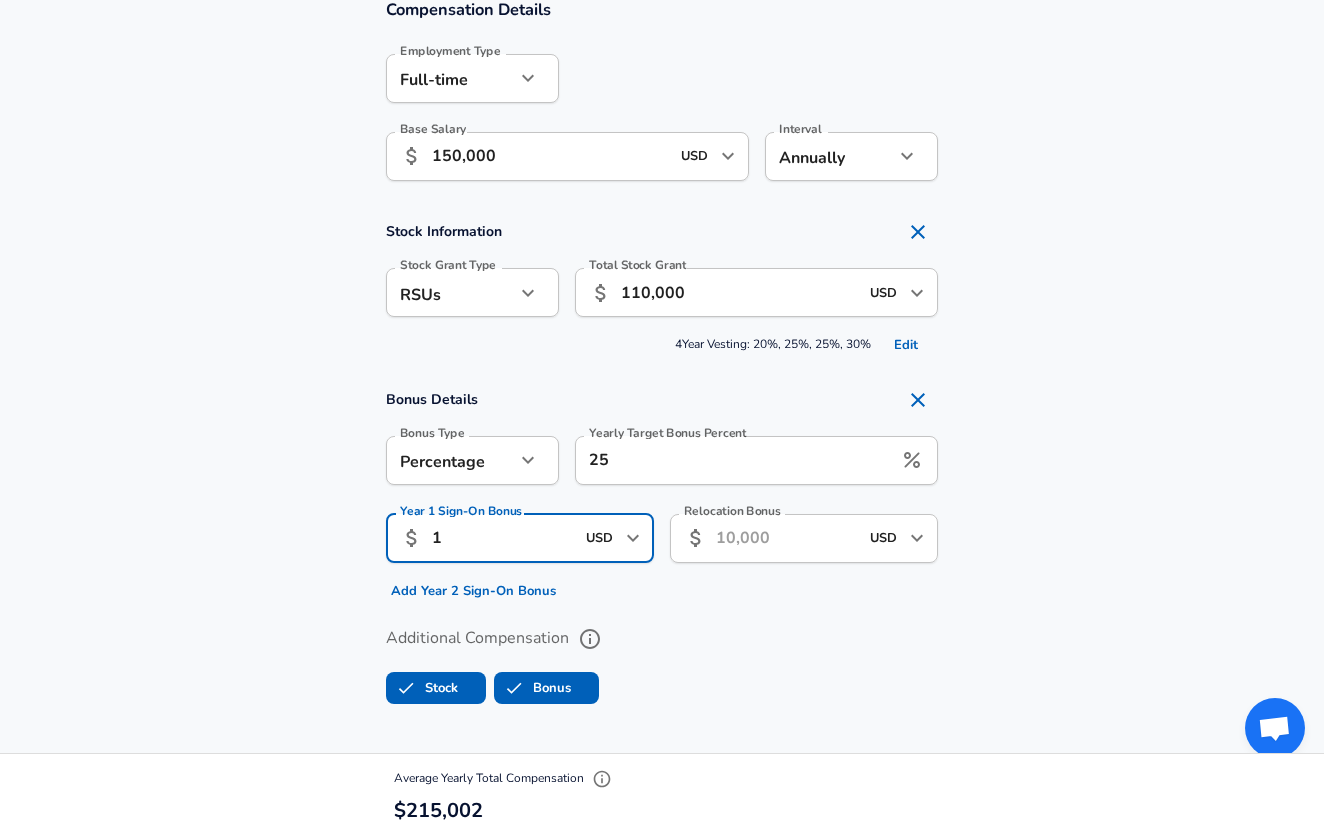 type 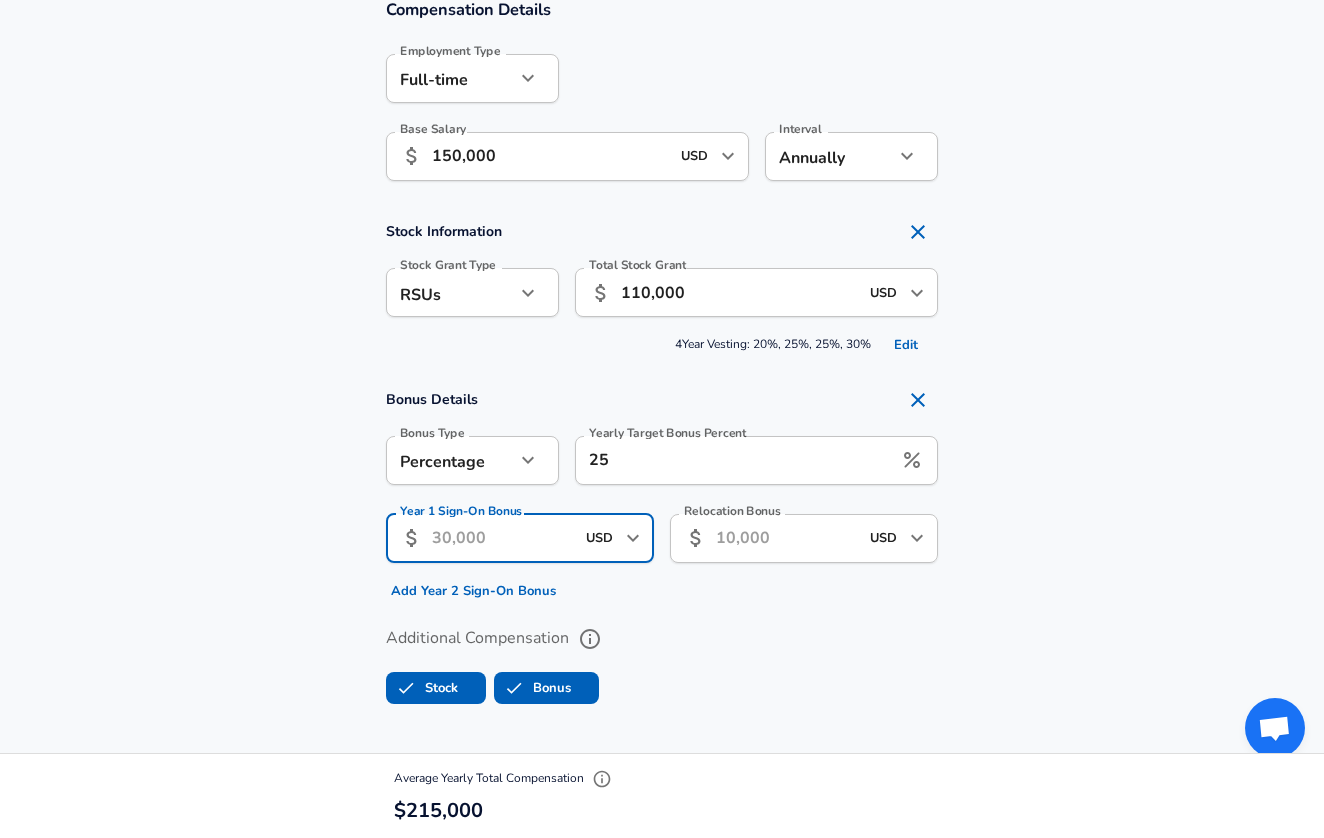 click on "Relocation Bonus ​ USD ​ Relocation Bonus" at bounding box center (796, 552) 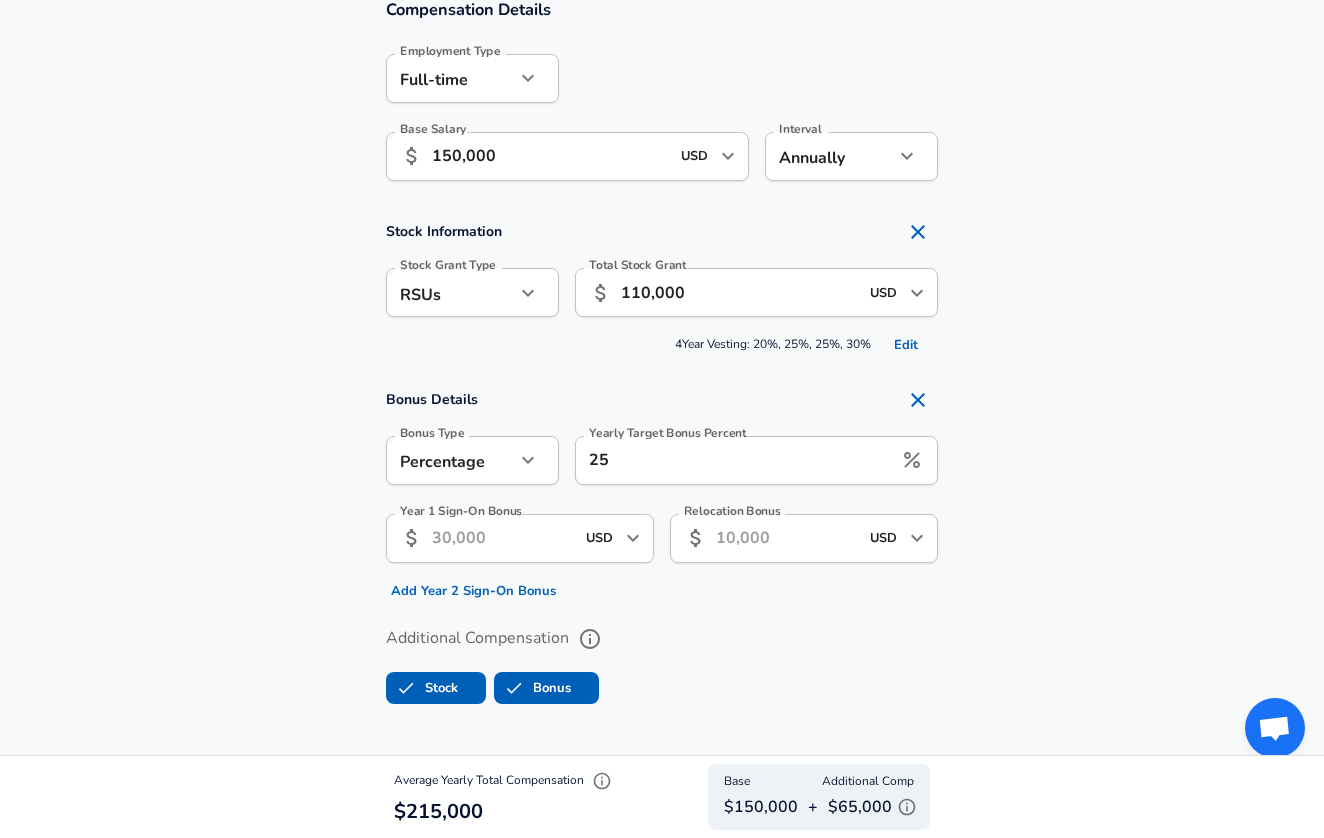 click on "Relocation Bonus" at bounding box center [787, 538] 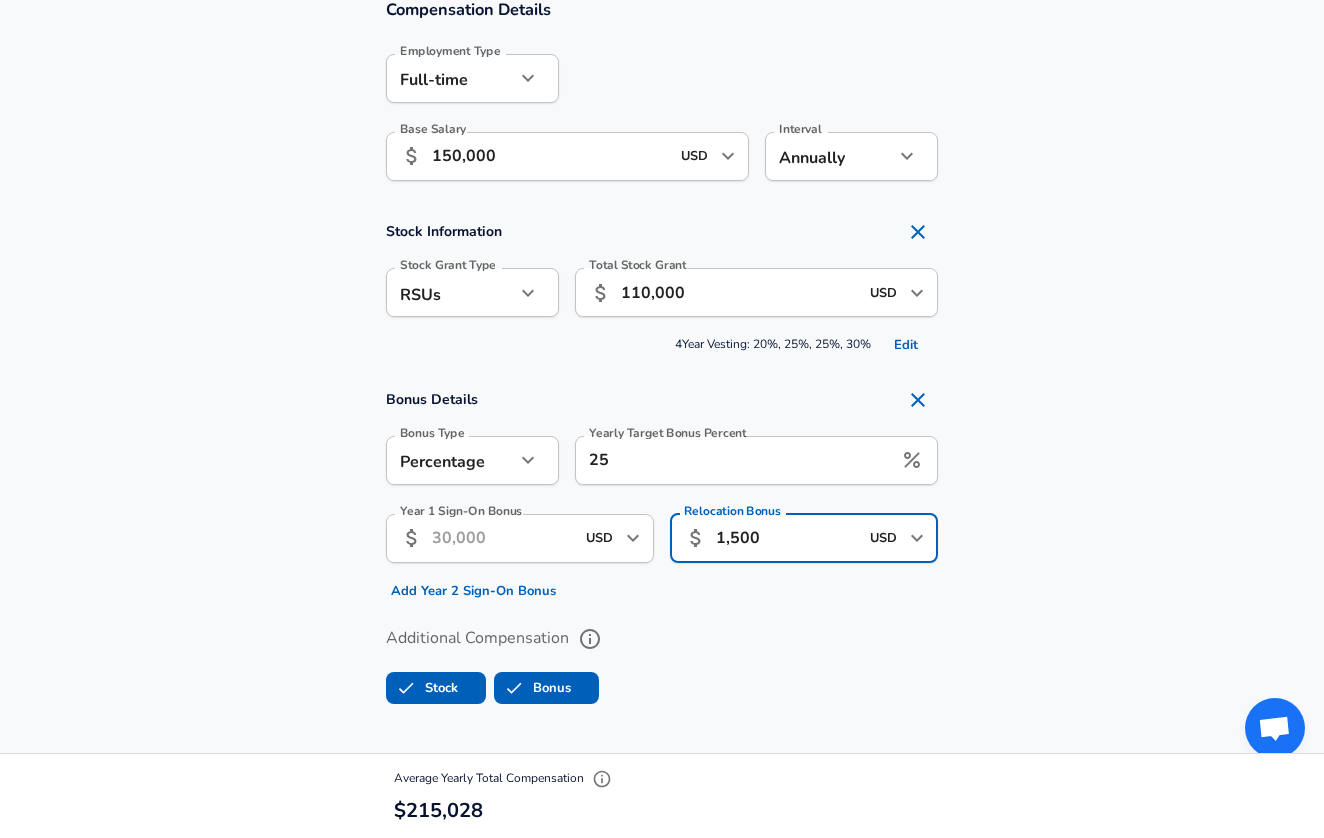 type on "15,000" 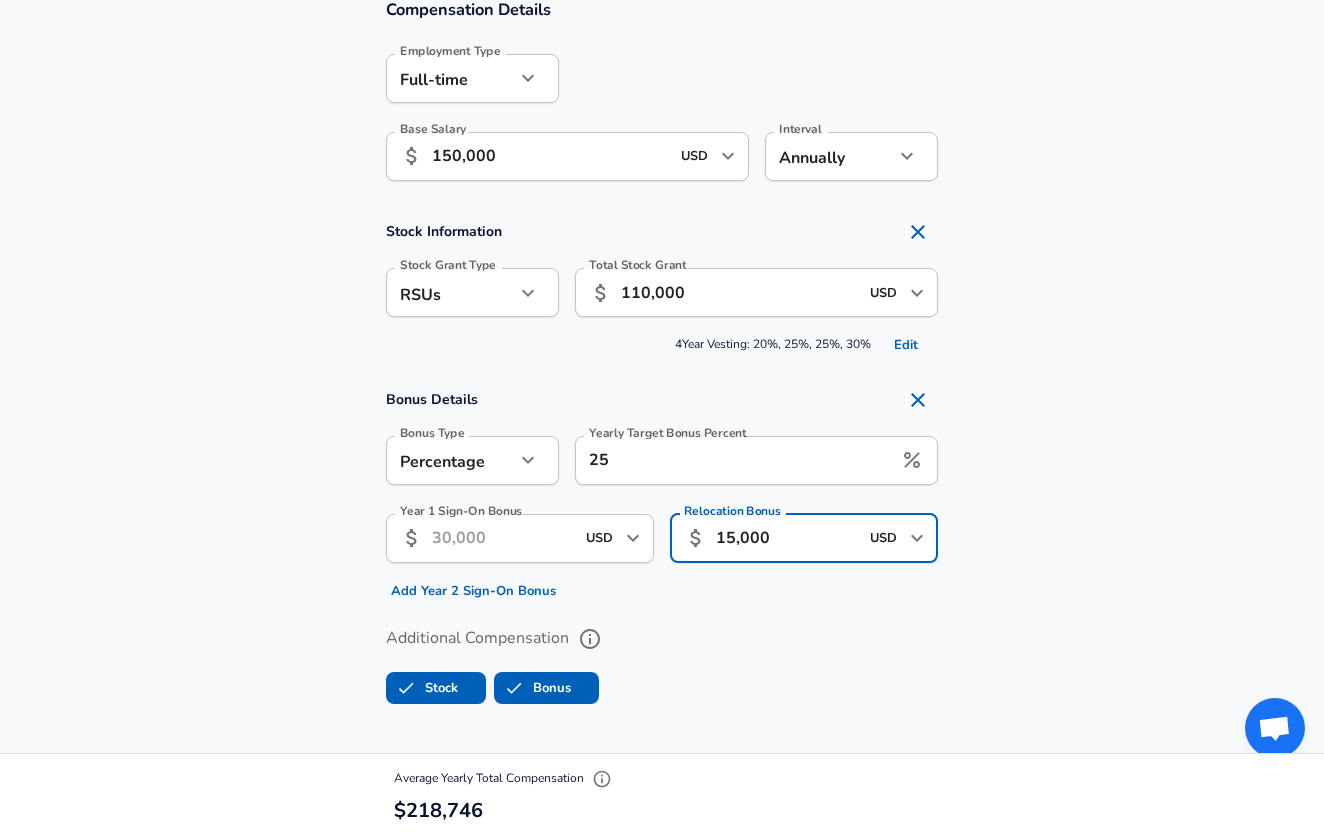 click on "Bonus Details  Bonus Type Percentage percentage Bonus Type Yearly Target Bonus Percent 25 Yearly Target Bonus Percent Year 1 Sign-On Bonus ​ USD ​ Year 1 Sign-On Bonus Add Year 2 Sign-On Bonus Relocation Bonus ​ 15,000 USD ​ Relocation Bonus" at bounding box center (662, 493) 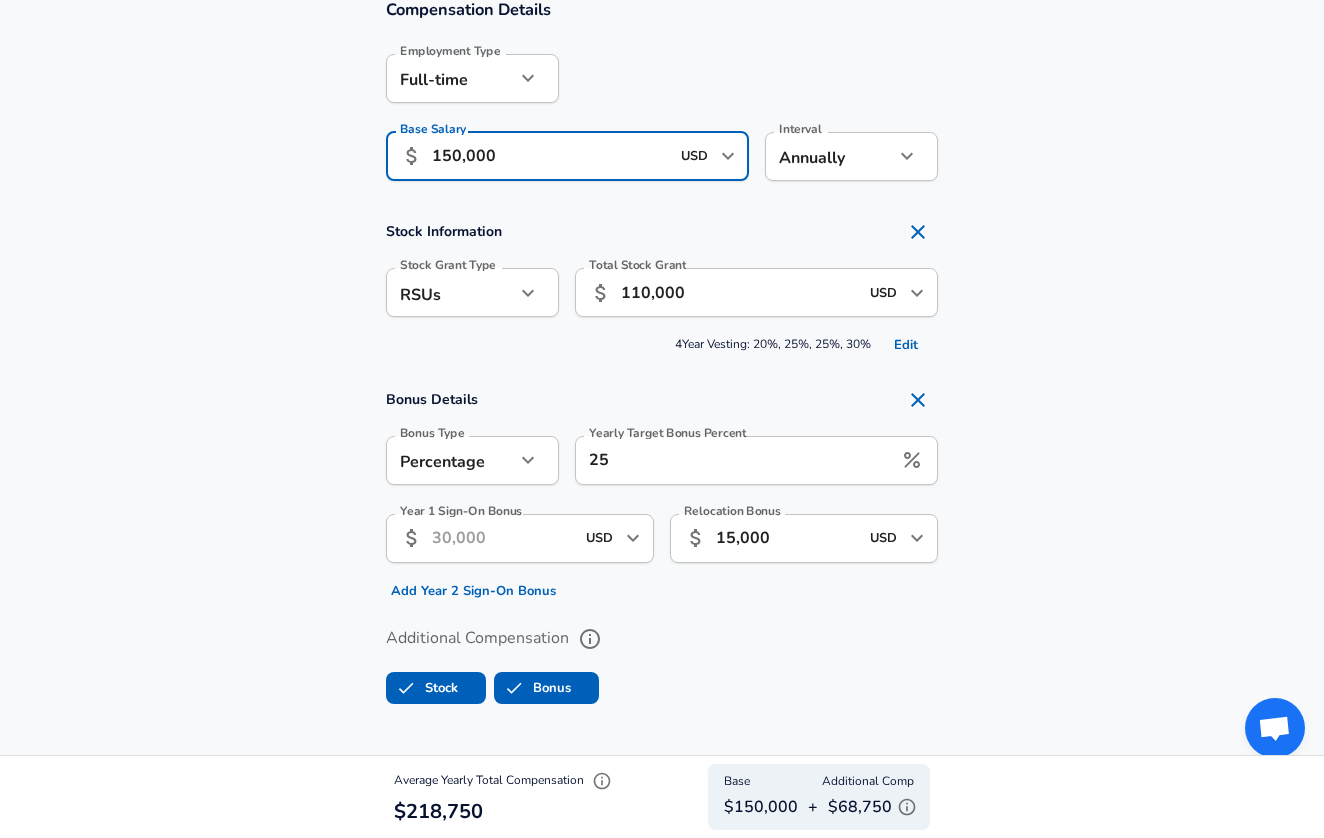 click on "150,000" at bounding box center (550, 156) 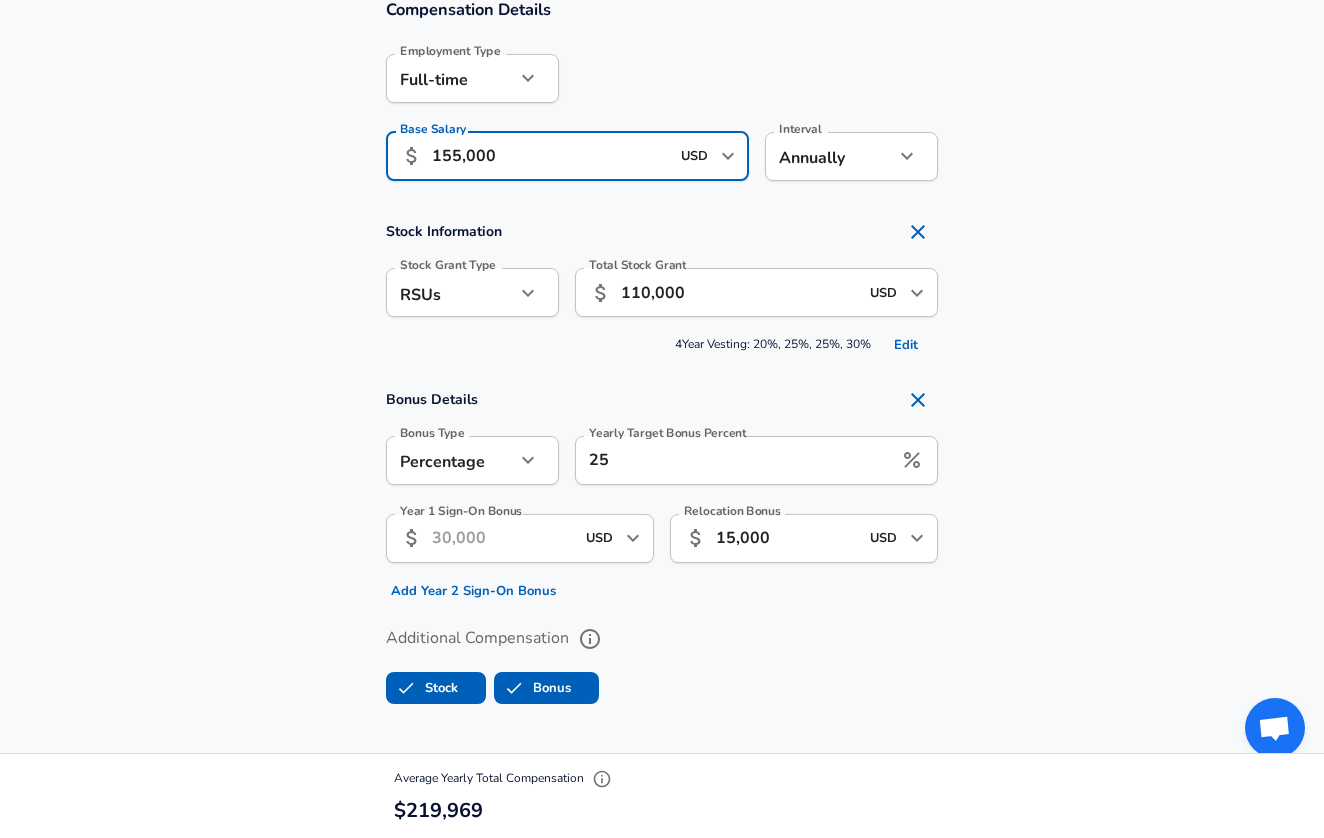type on "155,000" 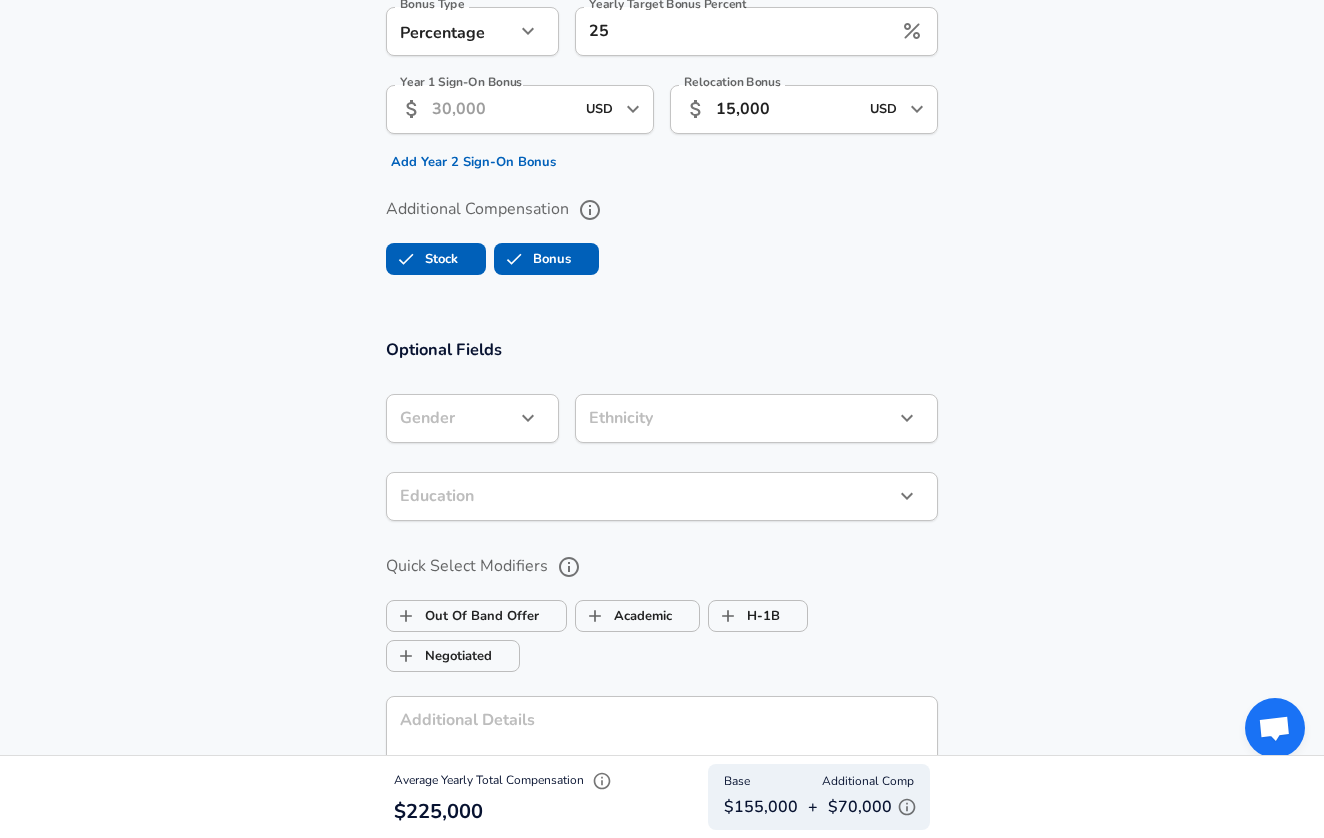 scroll, scrollTop: 1706, scrollLeft: 0, axis: vertical 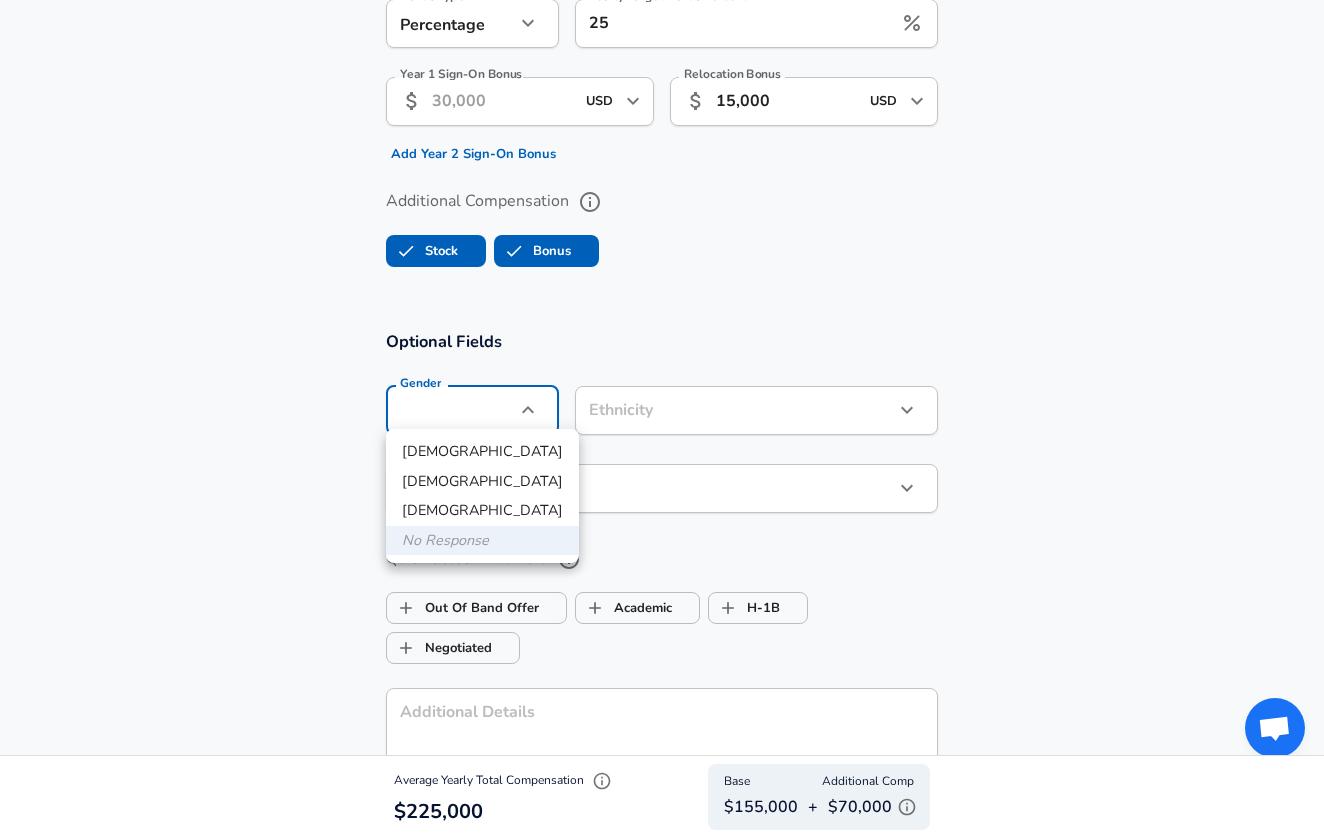 click on "Restart Add Your Salary Upload your offer letter   to verify your submission Enhance Privacy and Anonymity Yes Automatically hides specific fields until there are enough submissions to safely display the full details.   More Details Based on your submission and the data points that we have already collected, we will automatically hide and anonymize specific fields if there aren't enough data points to remain sufficiently anonymous. Company & Title Information   Enter the company you received your offer from Company ByteDance Company   Select the title that closest resembles your official title. This should be similar to the title that was present on your offer letter. Title Software Engineer Title   Select a job family that best fits your role. If you can't find one, select 'Other' to enter a custom job family Job Family Software Engineer Job Family   Select a Specialization that best fits your role. If you can't find one, select 'Other' to enter a custom specialization Select Specialization   Level 1-2 Level" at bounding box center [662, -1287] 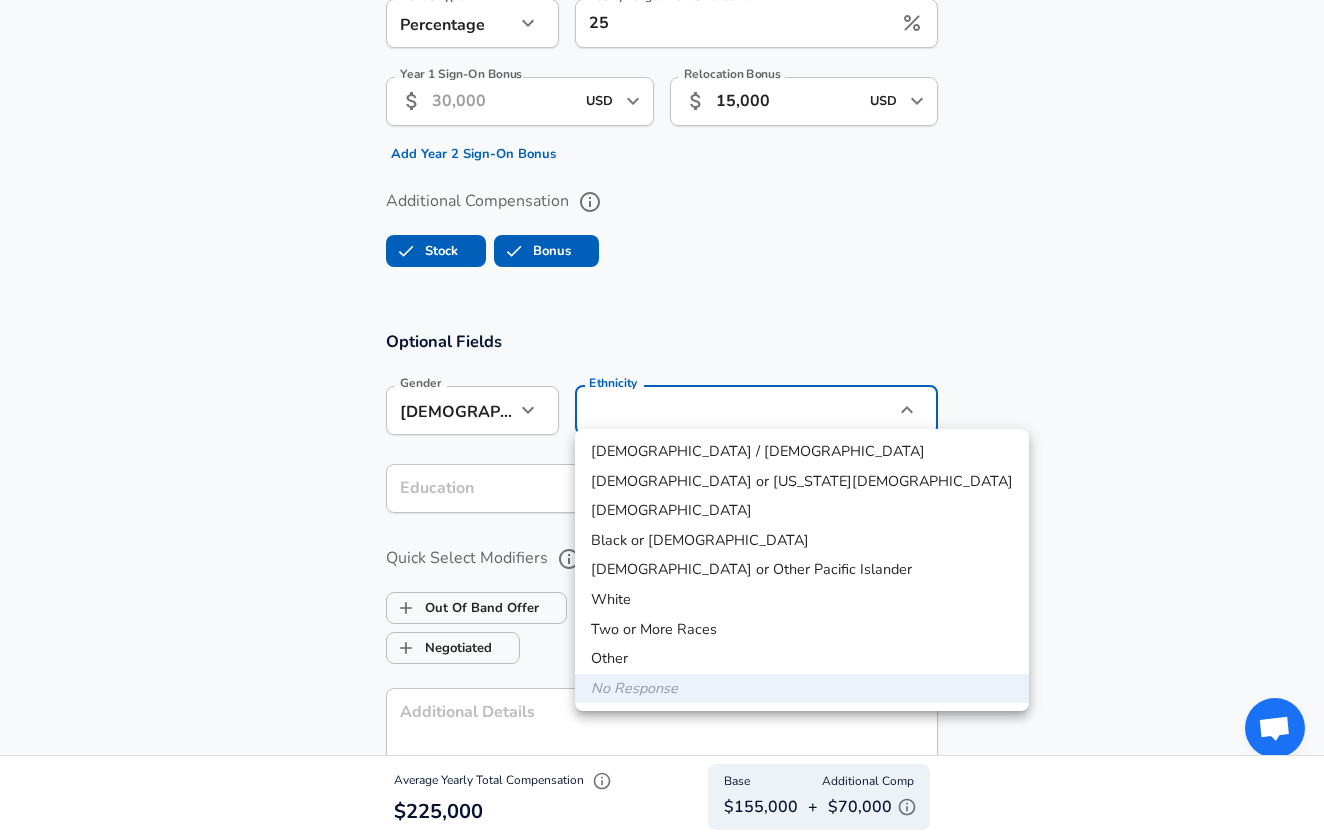 click on "Restart Add Your Salary Upload your offer letter   to verify your submission Enhance Privacy and Anonymity Yes Automatically hides specific fields until there are enough submissions to safely display the full details.   More Details Based on your submission and the data points that we have already collected, we will automatically hide and anonymize specific fields if there aren't enough data points to remain sufficiently anonymous. Company & Title Information   Enter the company you received your offer from Company ByteDance Company   Select the title that closest resembles your official title. This should be similar to the title that was present on your offer letter. Title Software Engineer Title   Select a job family that best fits your role. If you can't find one, select 'Other' to enter a custom job family Job Family Software Engineer Job Family   Select a Specialization that best fits your role. If you can't find one, select 'Other' to enter a custom specialization Select Specialization   Level 1-2 Level" at bounding box center [662, -1287] 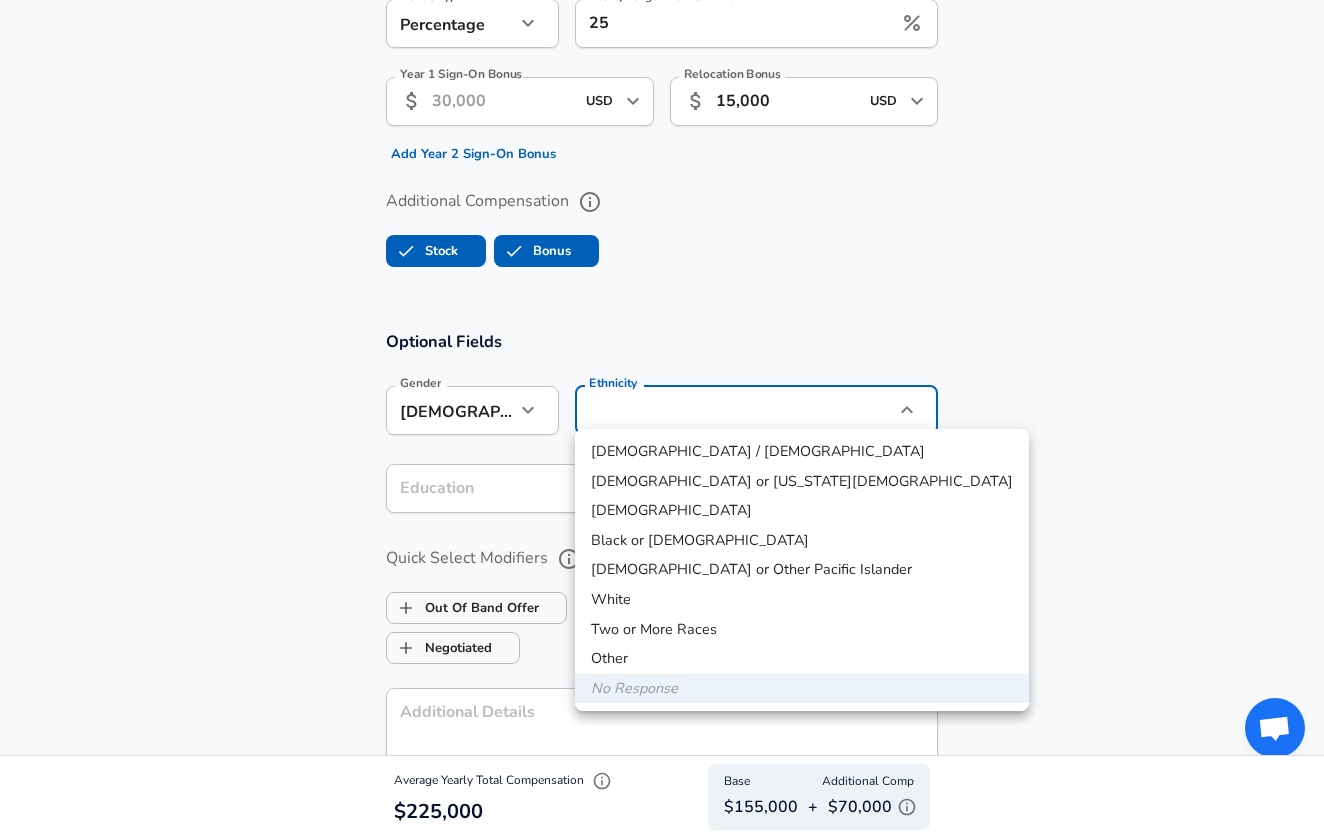 click at bounding box center [662, 419] 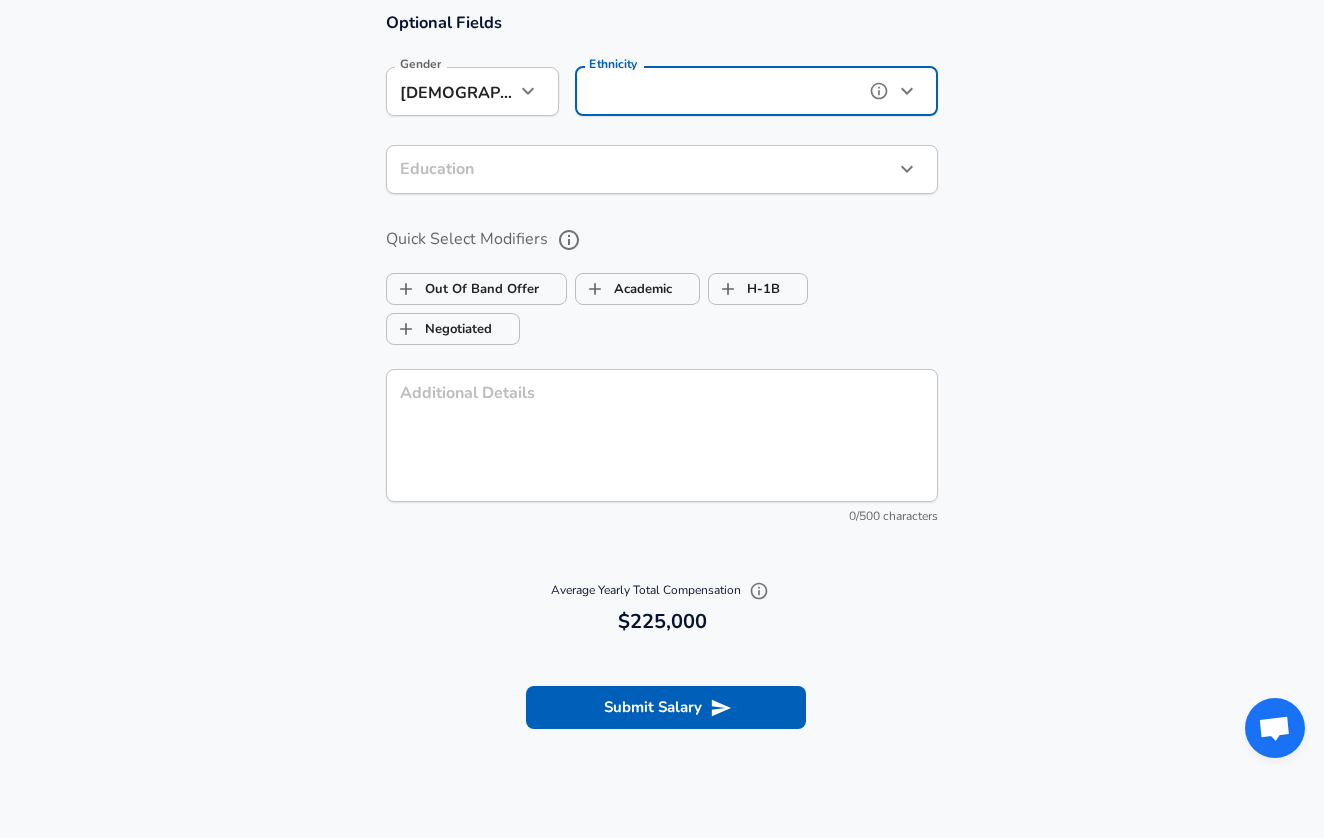 scroll, scrollTop: 2033, scrollLeft: 0, axis: vertical 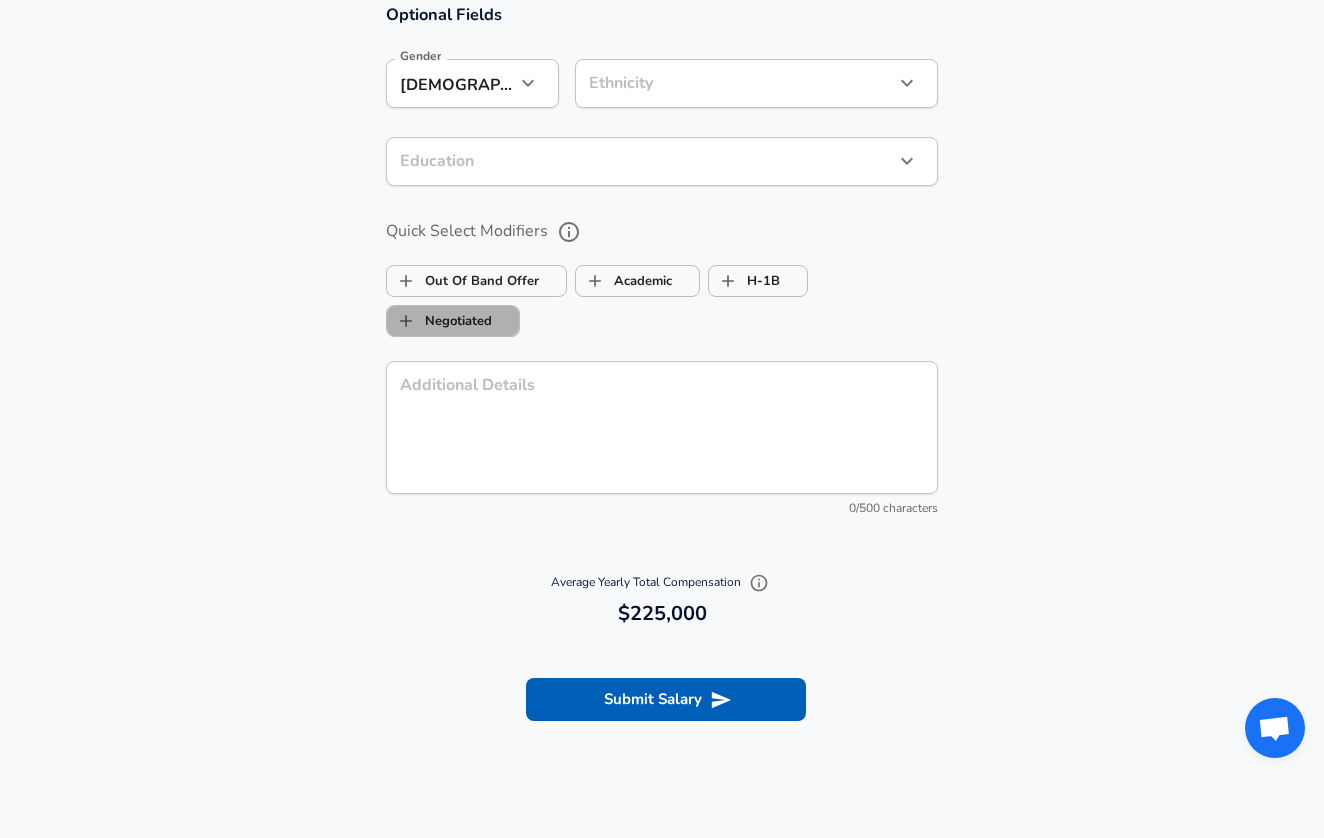 click on "Negotiated" at bounding box center (453, 321) 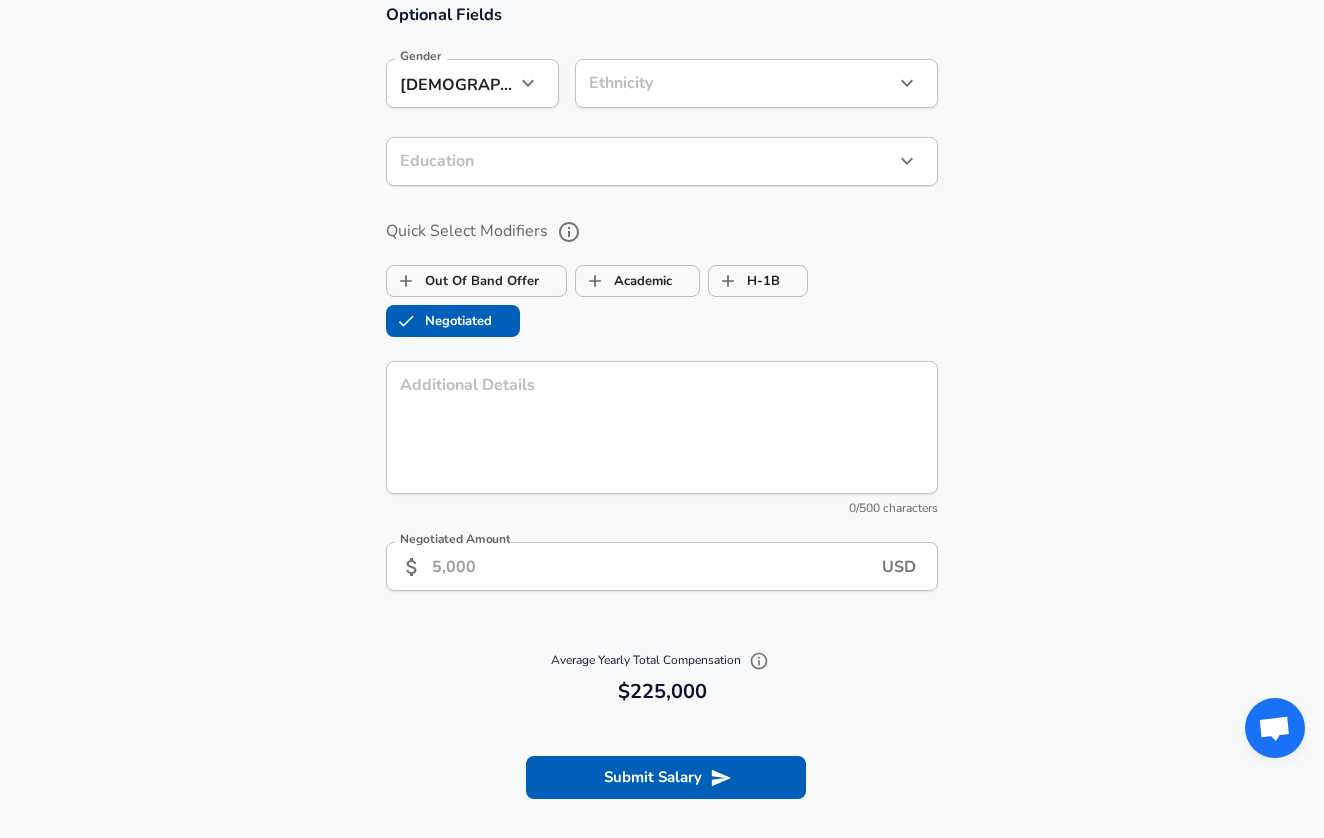 click on "Negotiated" at bounding box center [453, 321] 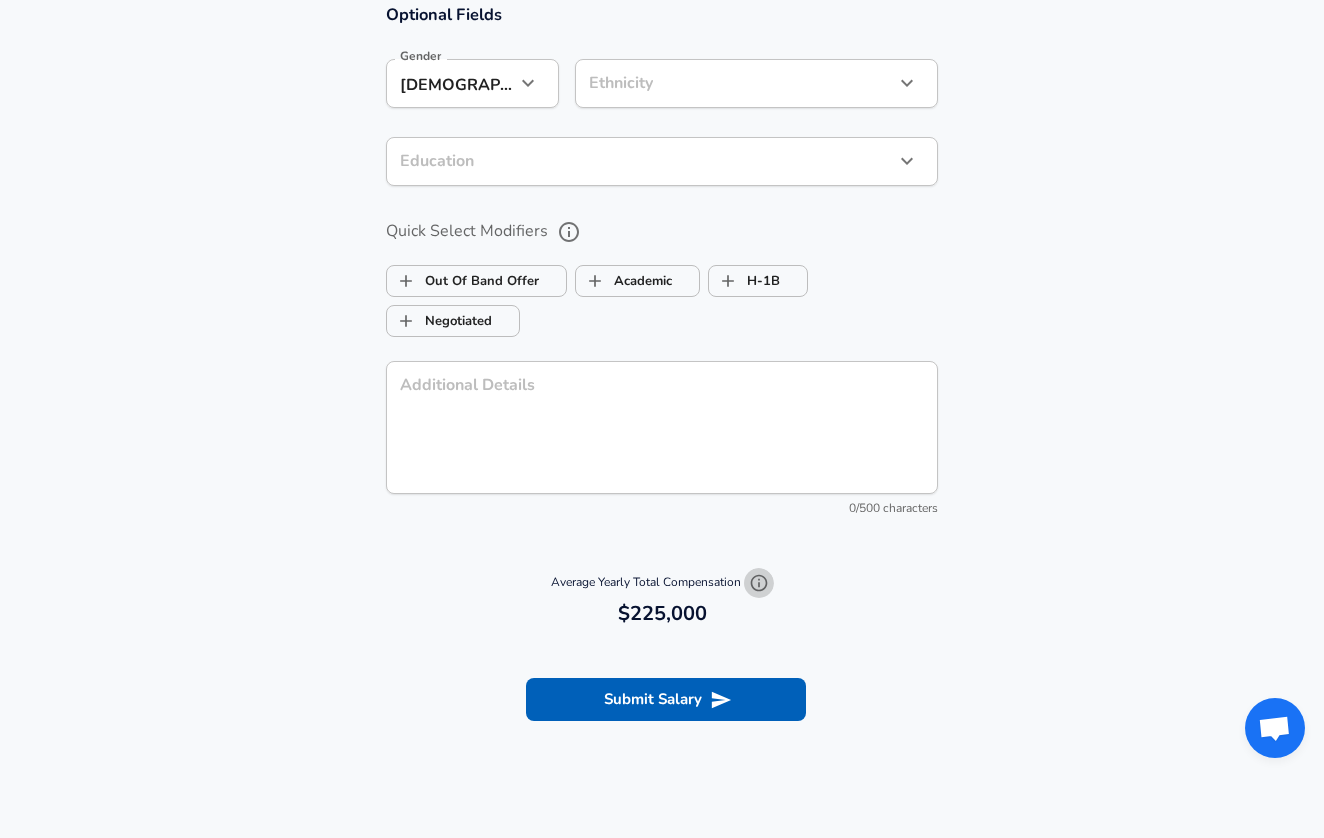 click 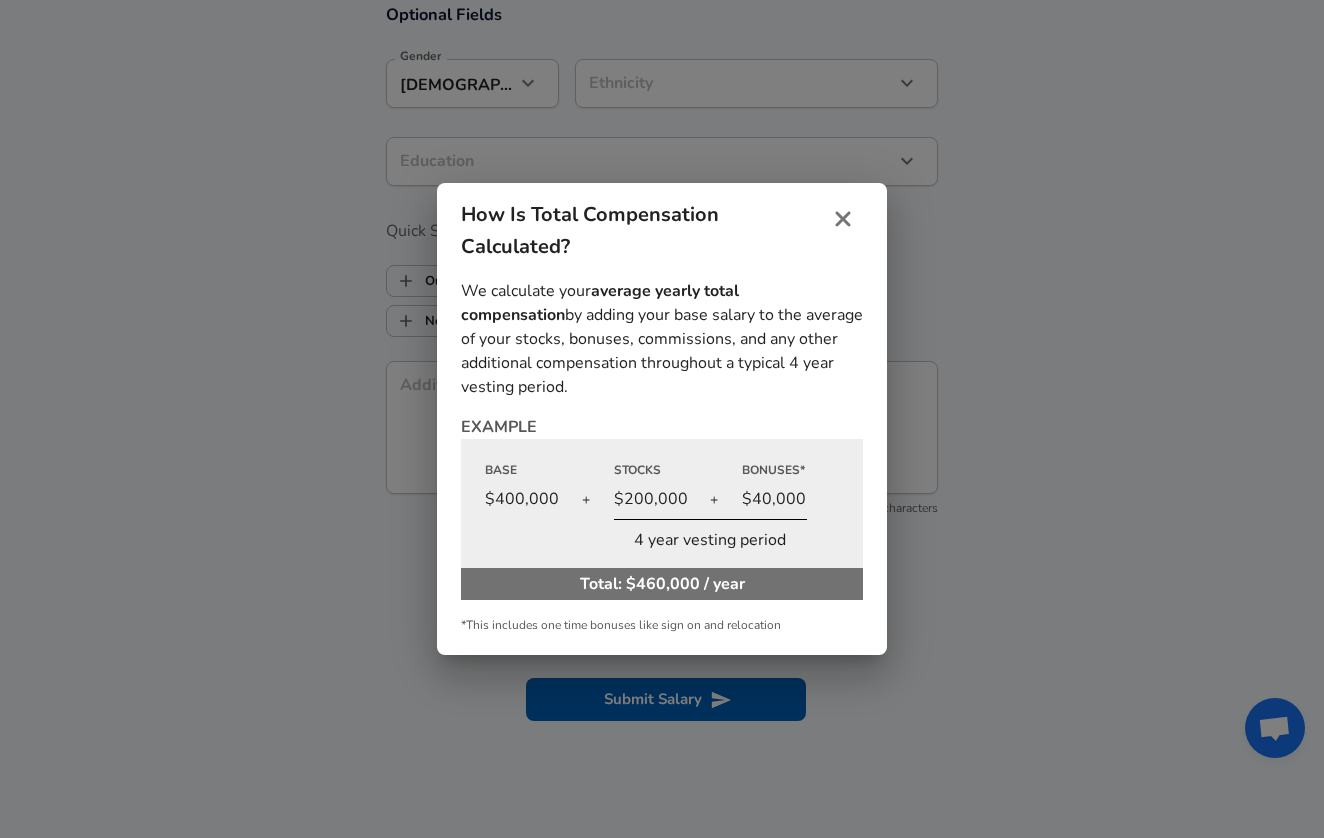 click 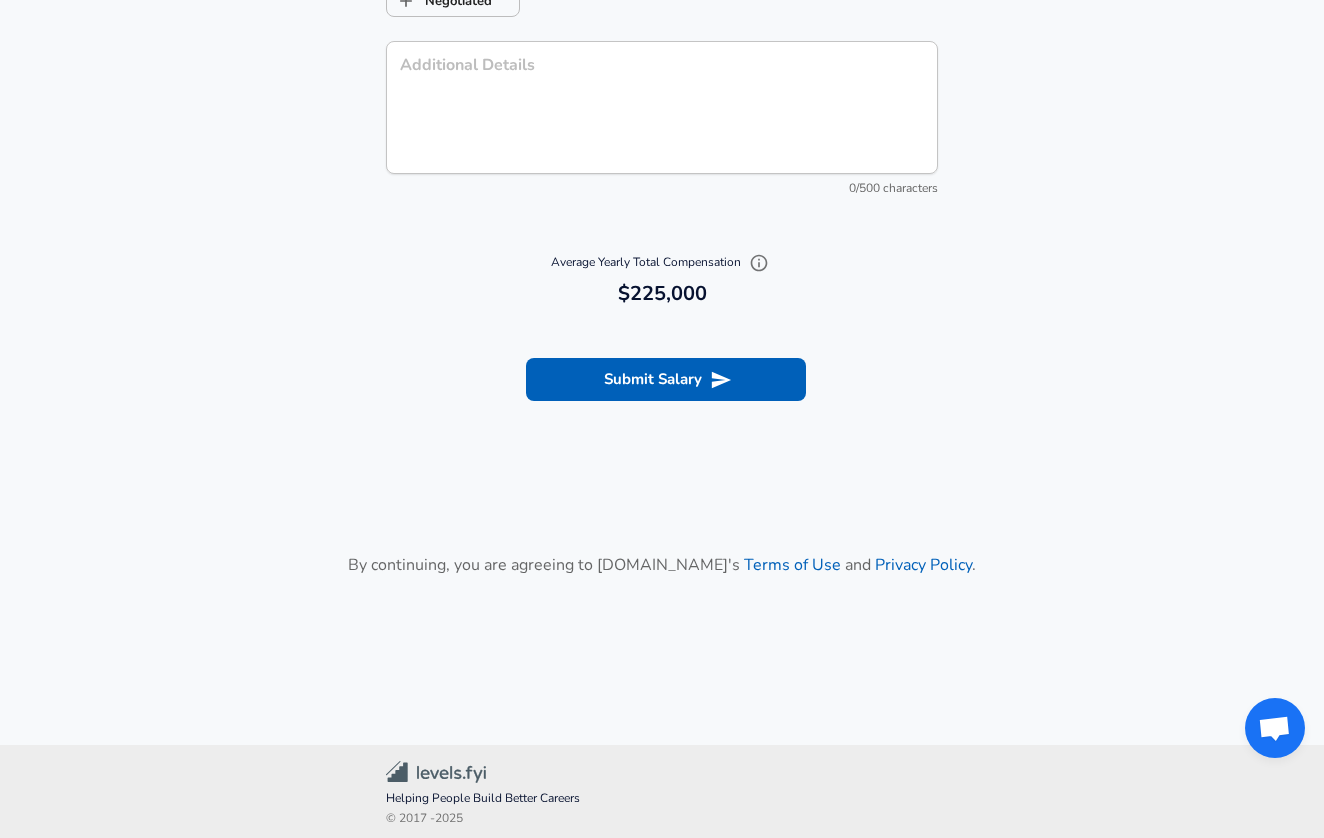 scroll, scrollTop: 2352, scrollLeft: 0, axis: vertical 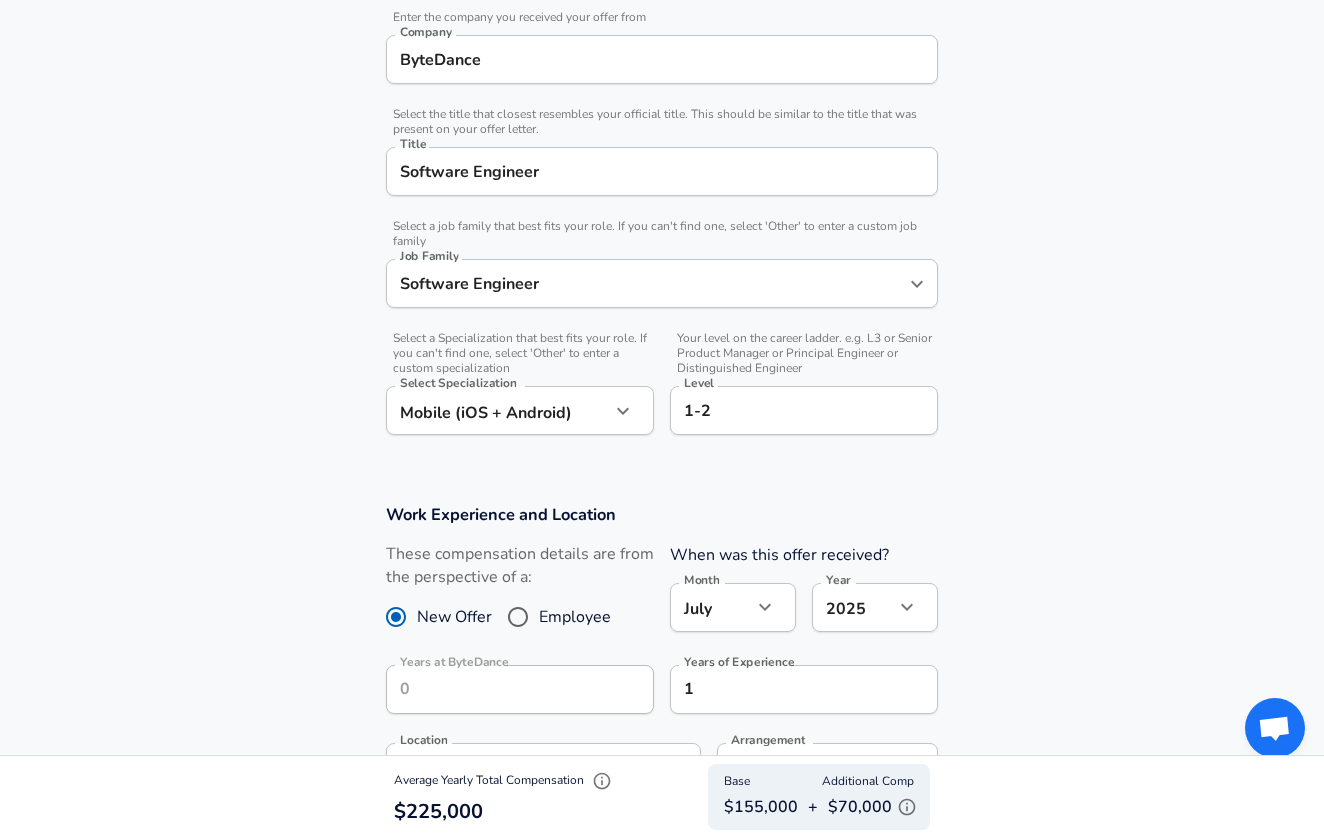 click at bounding box center [623, 411] 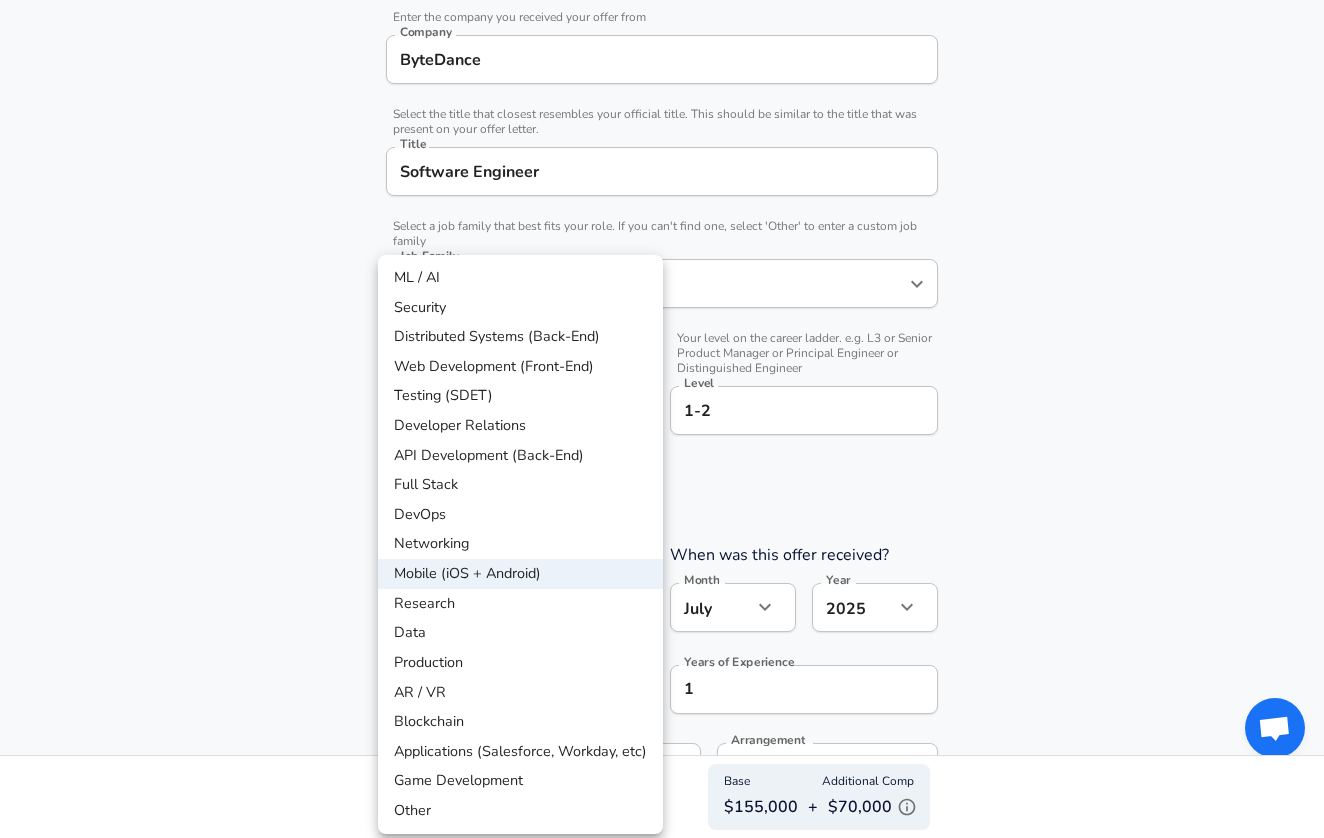 click at bounding box center [662, 419] 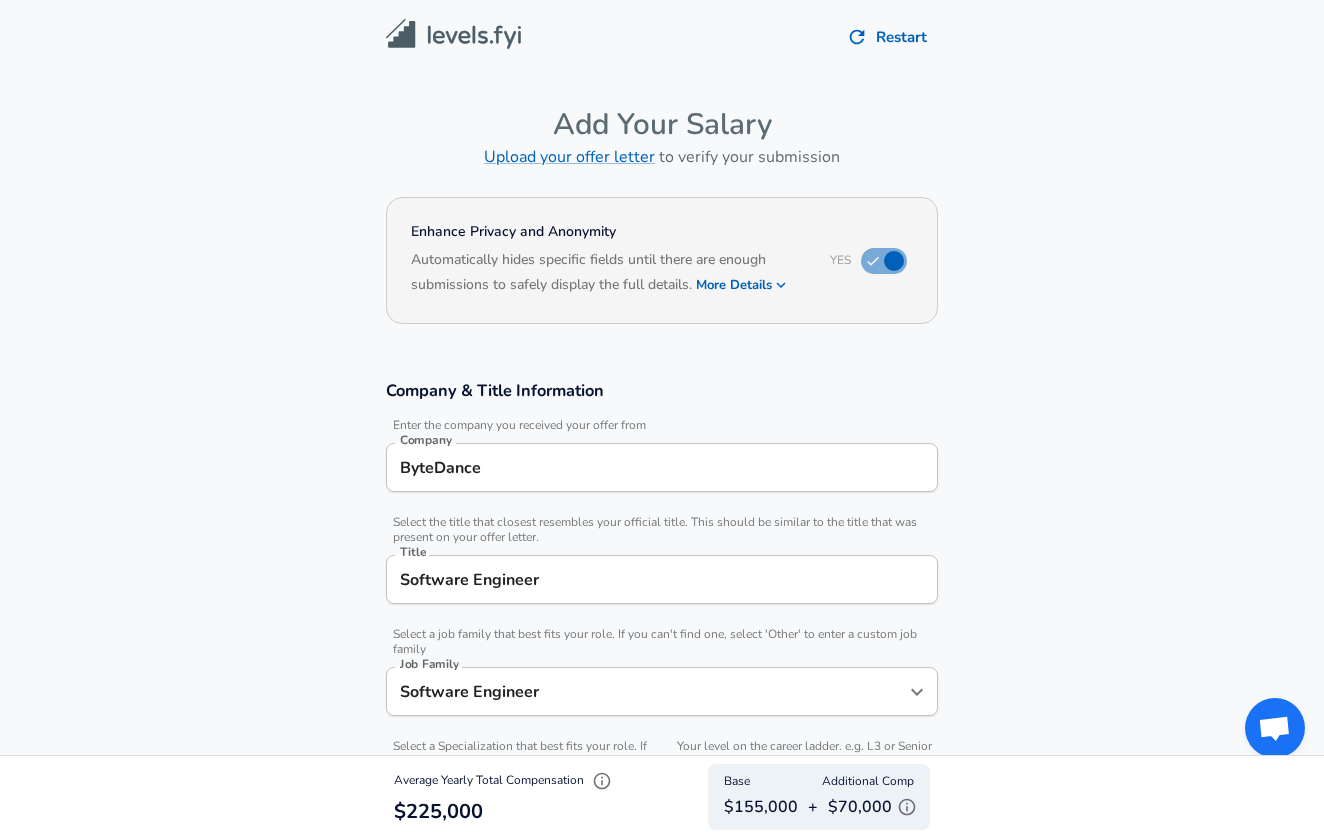scroll, scrollTop: 0, scrollLeft: 0, axis: both 